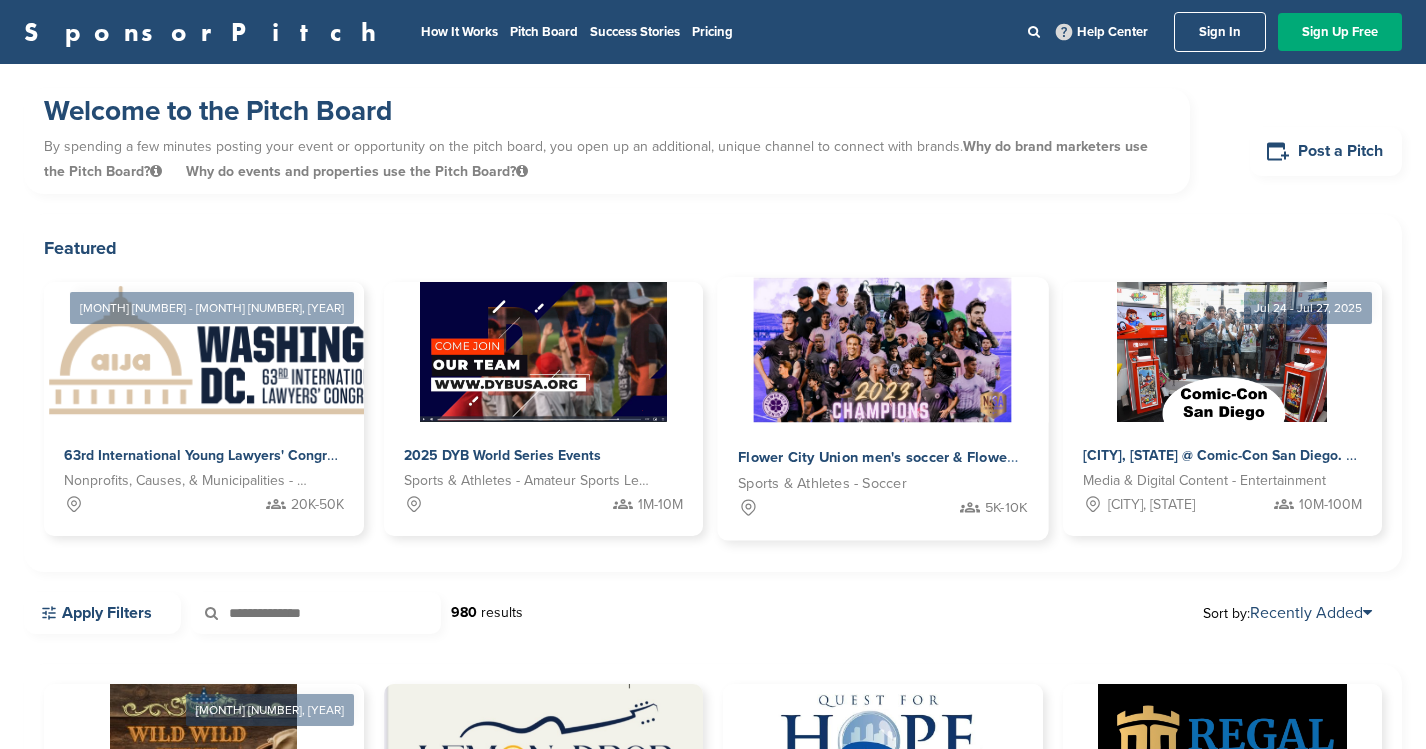 scroll, scrollTop: 0, scrollLeft: 0, axis: both 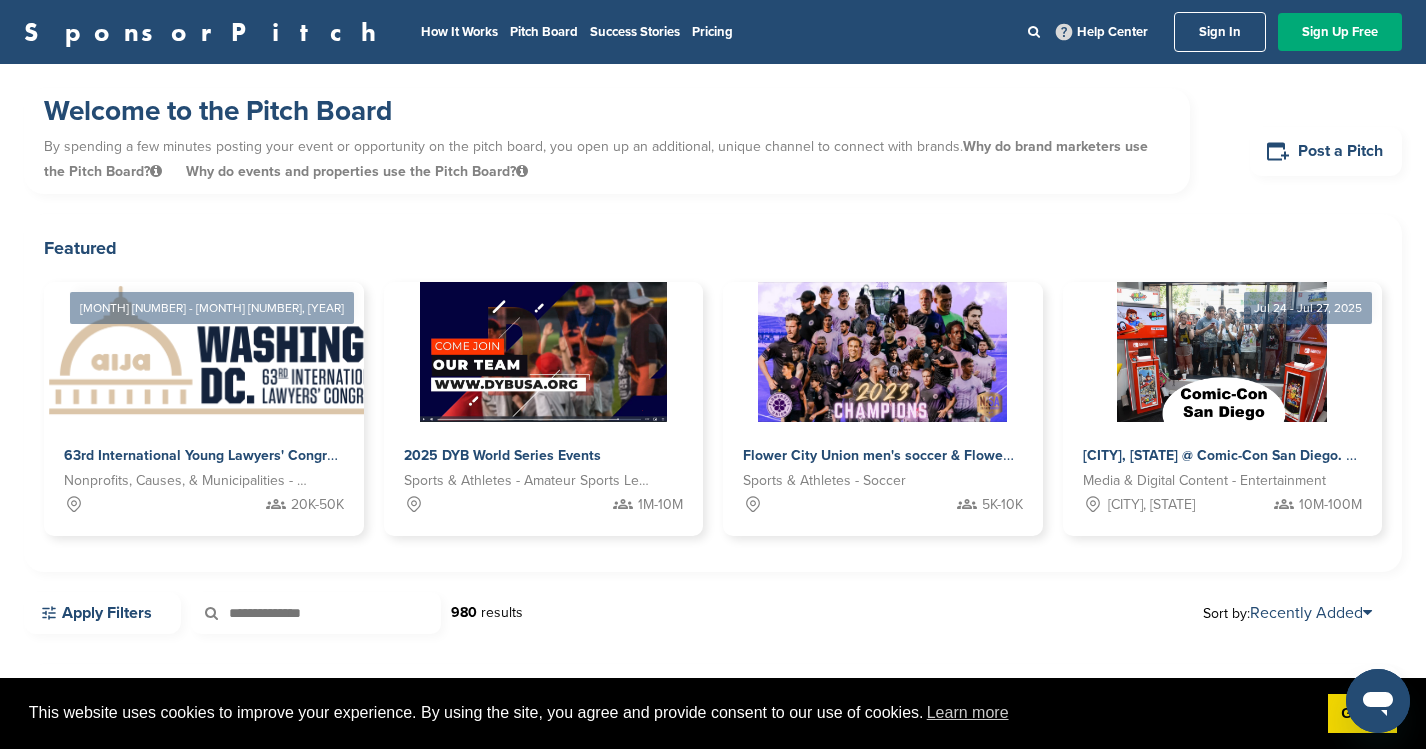 click on "Sign In" at bounding box center (1220, 32) 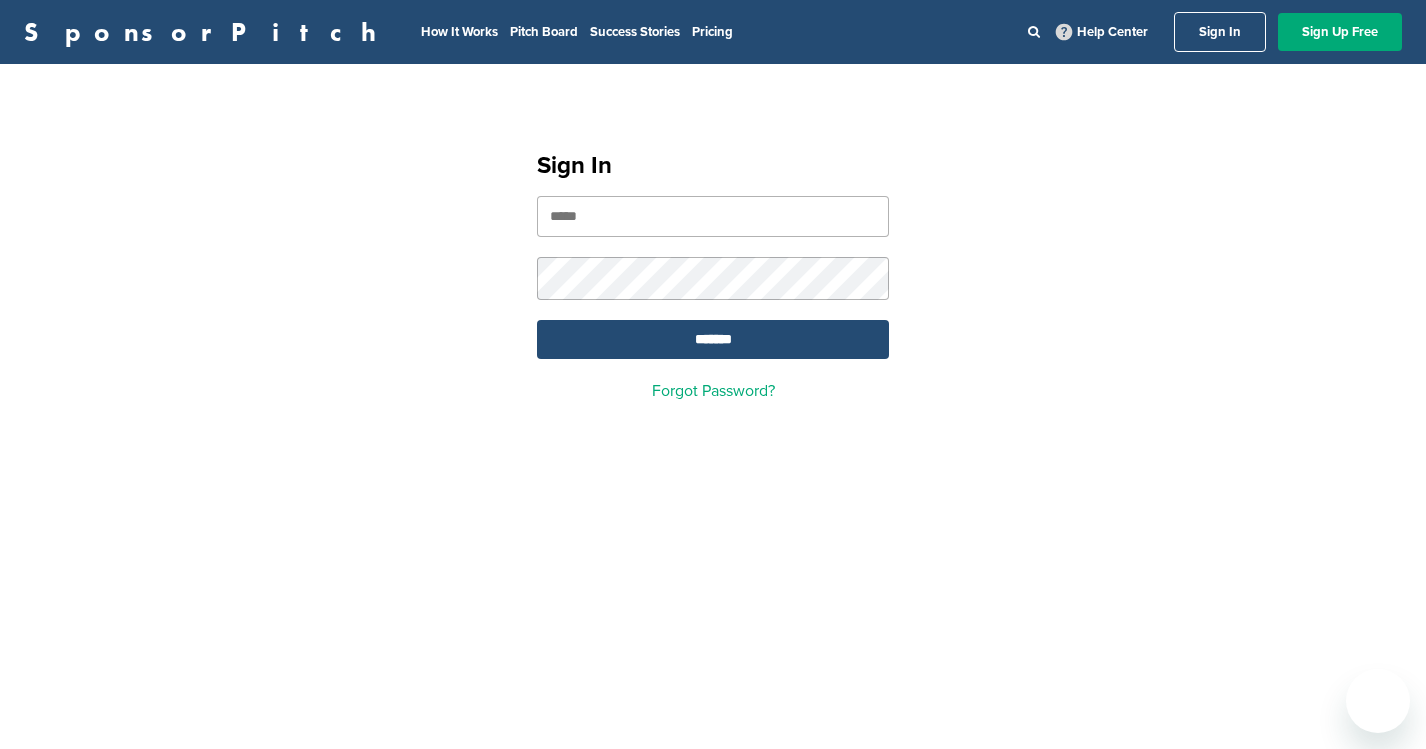 scroll, scrollTop: 0, scrollLeft: 0, axis: both 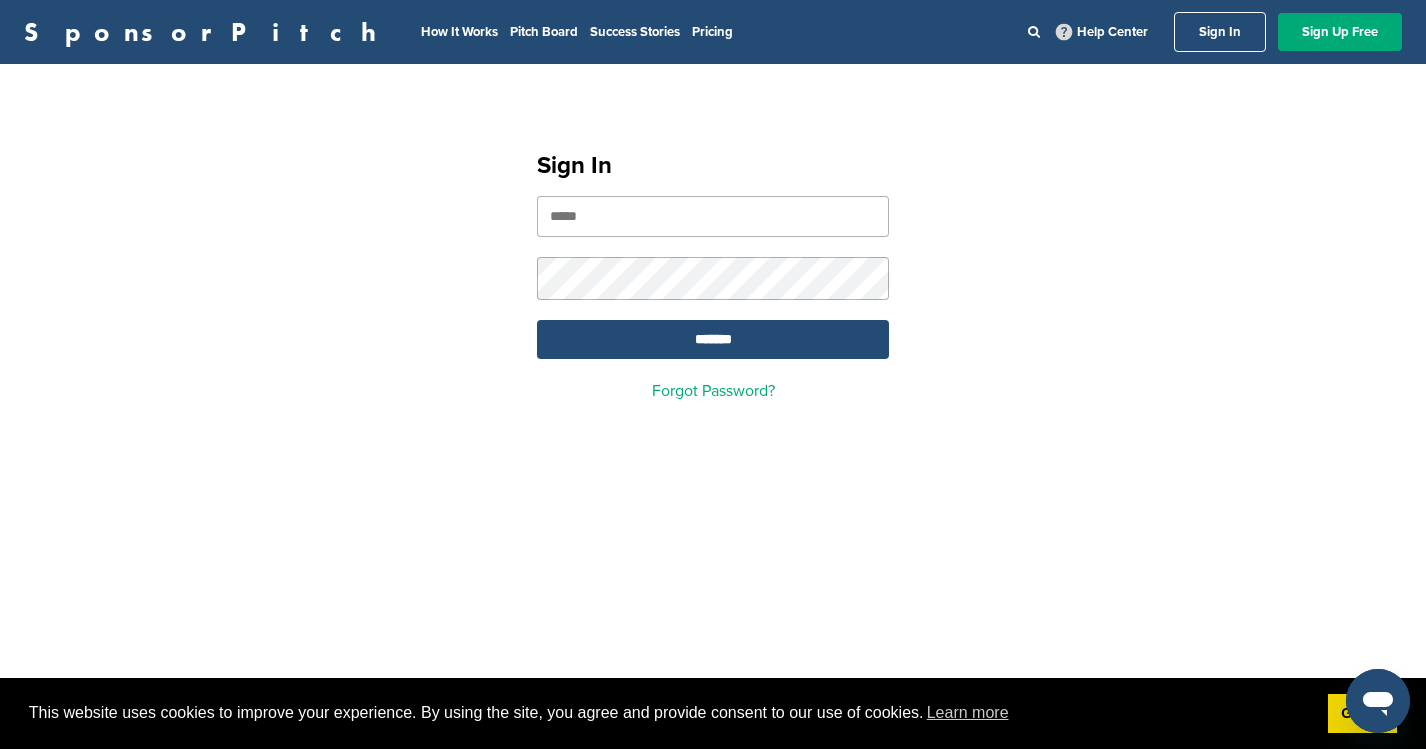 click at bounding box center (713, 216) 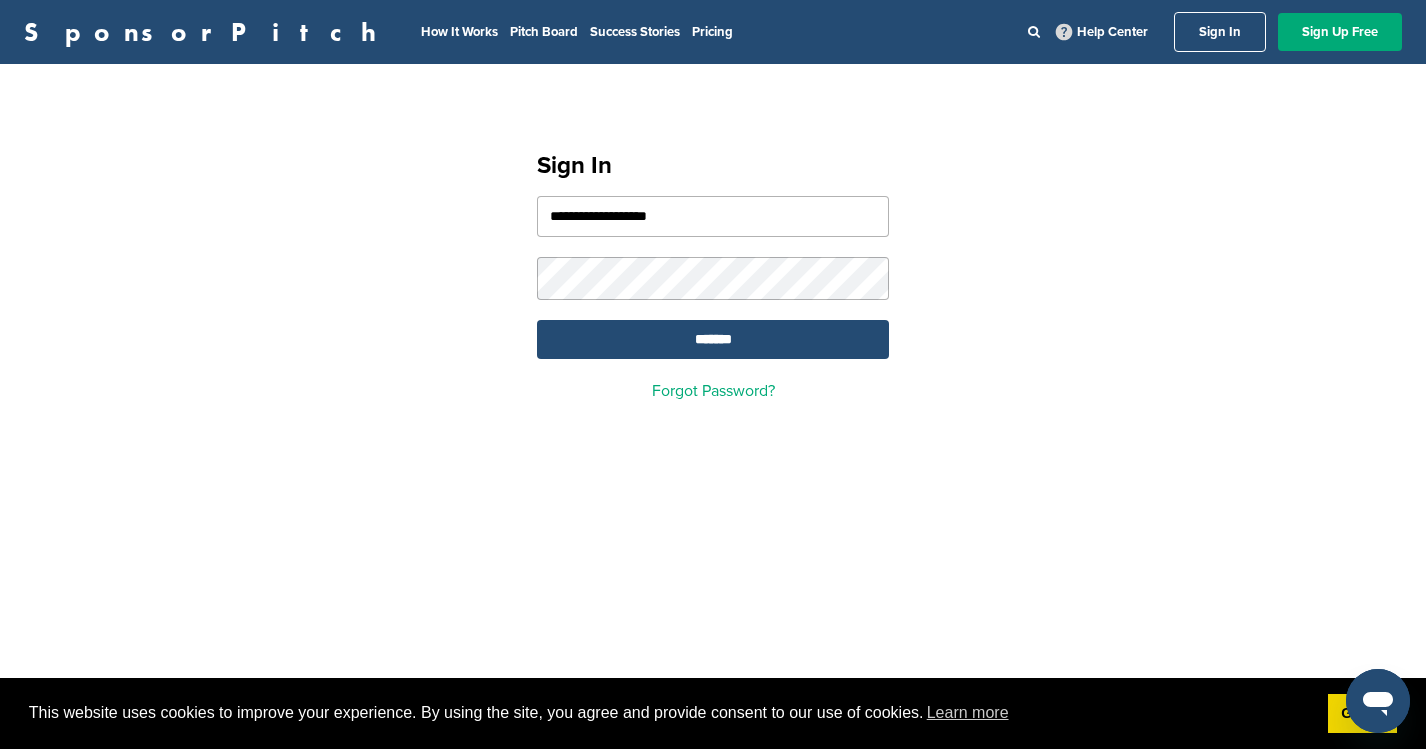 type on "**********" 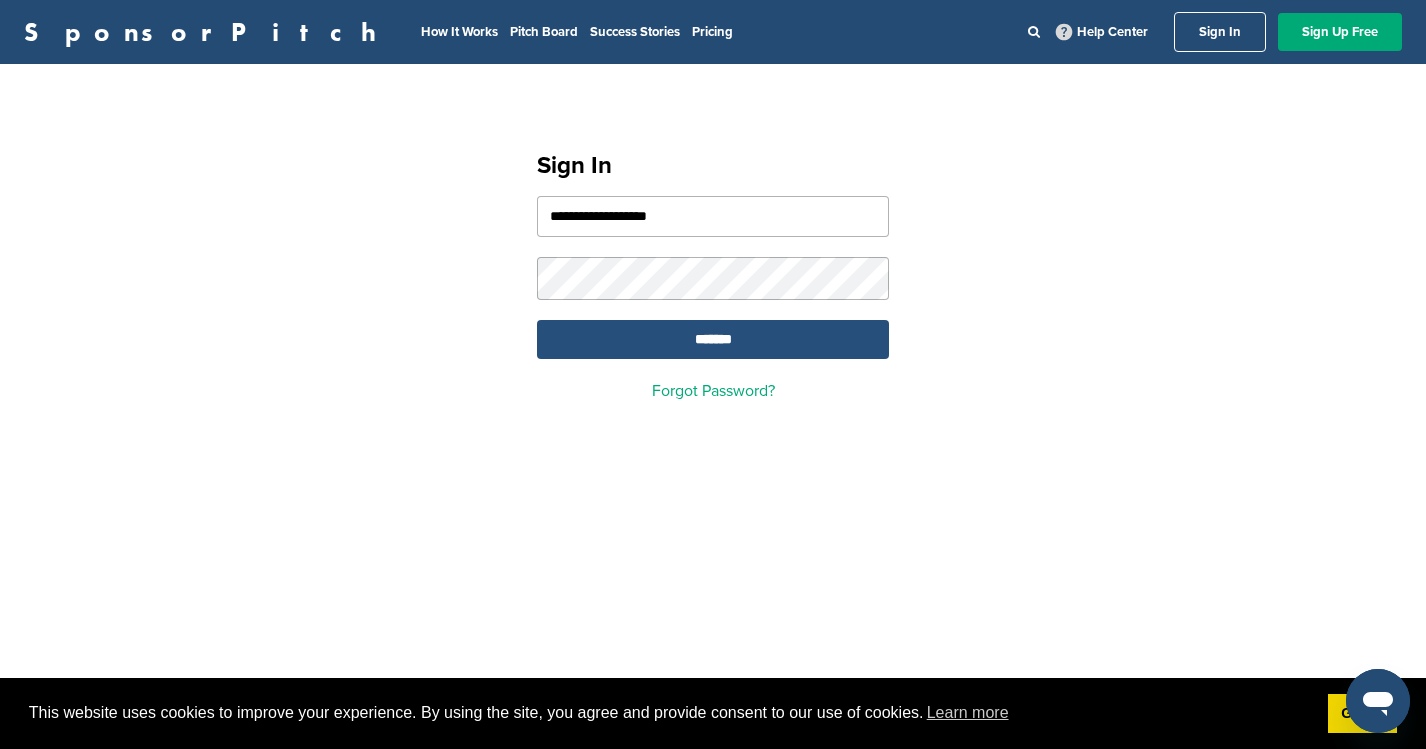 click on "*******" at bounding box center [713, 339] 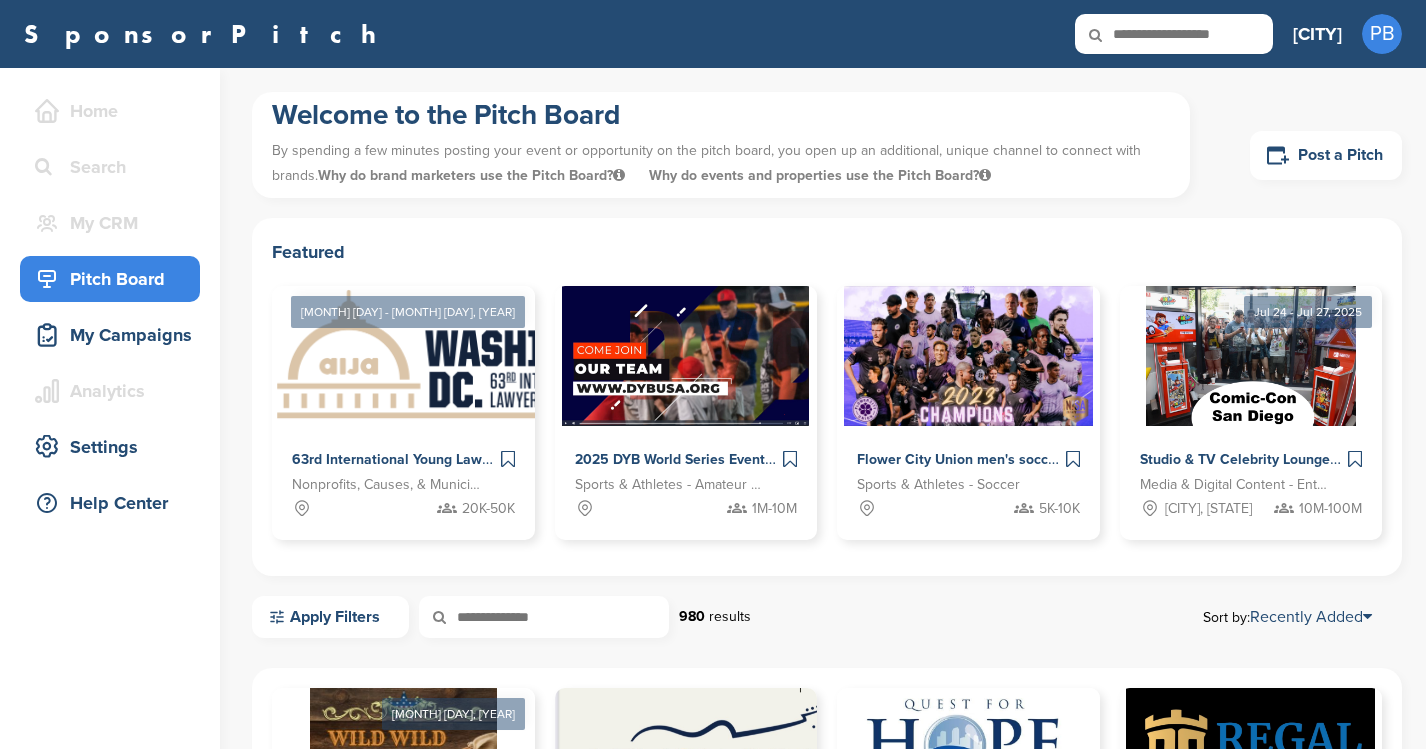 scroll, scrollTop: 0, scrollLeft: 0, axis: both 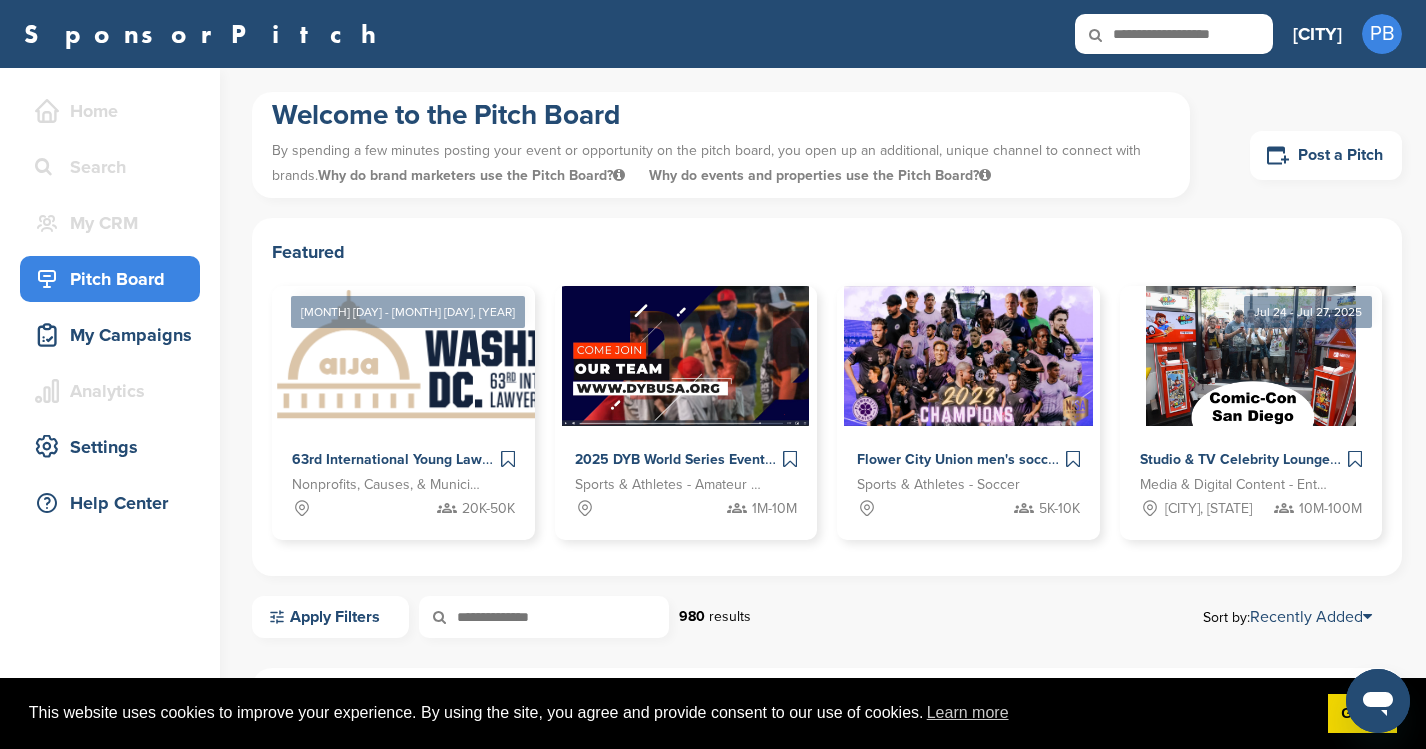 click on "[FIRST]" at bounding box center (1317, 34) 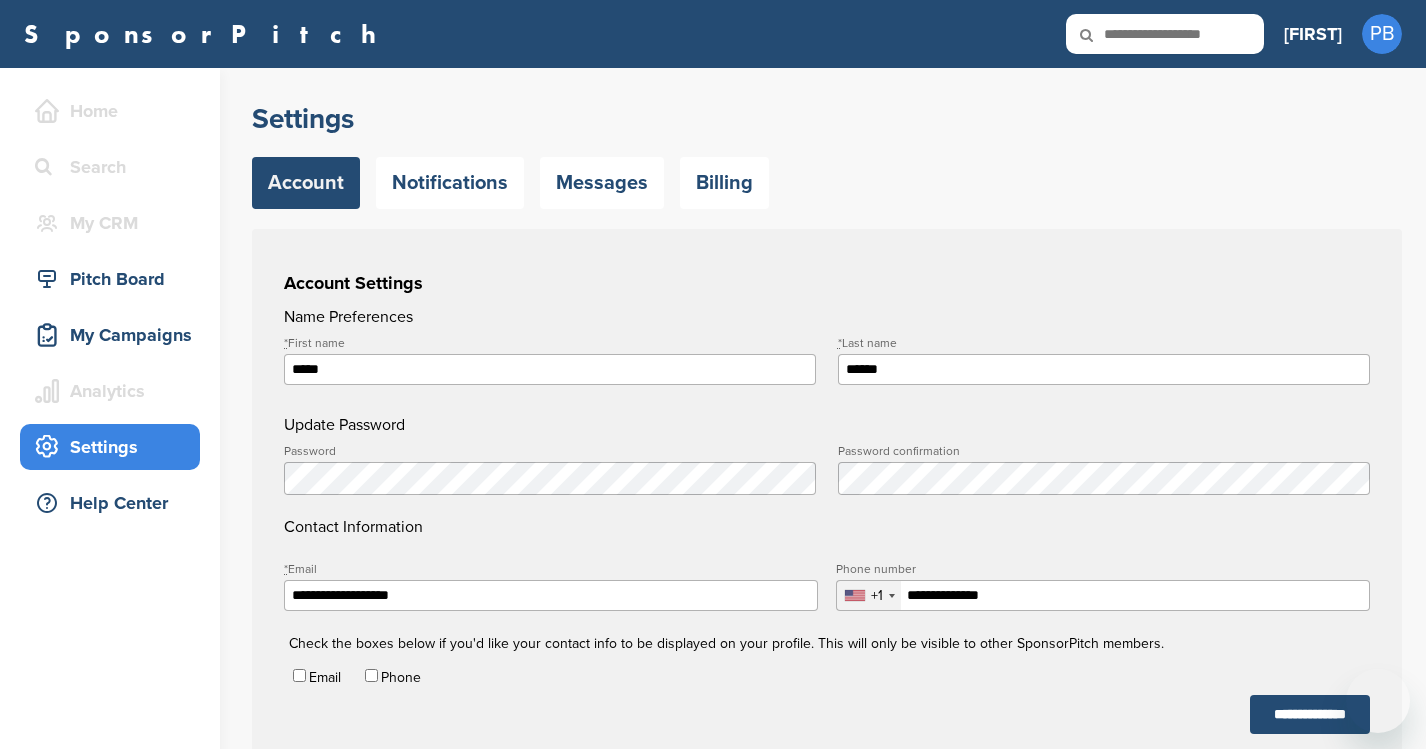 scroll, scrollTop: 0, scrollLeft: 0, axis: both 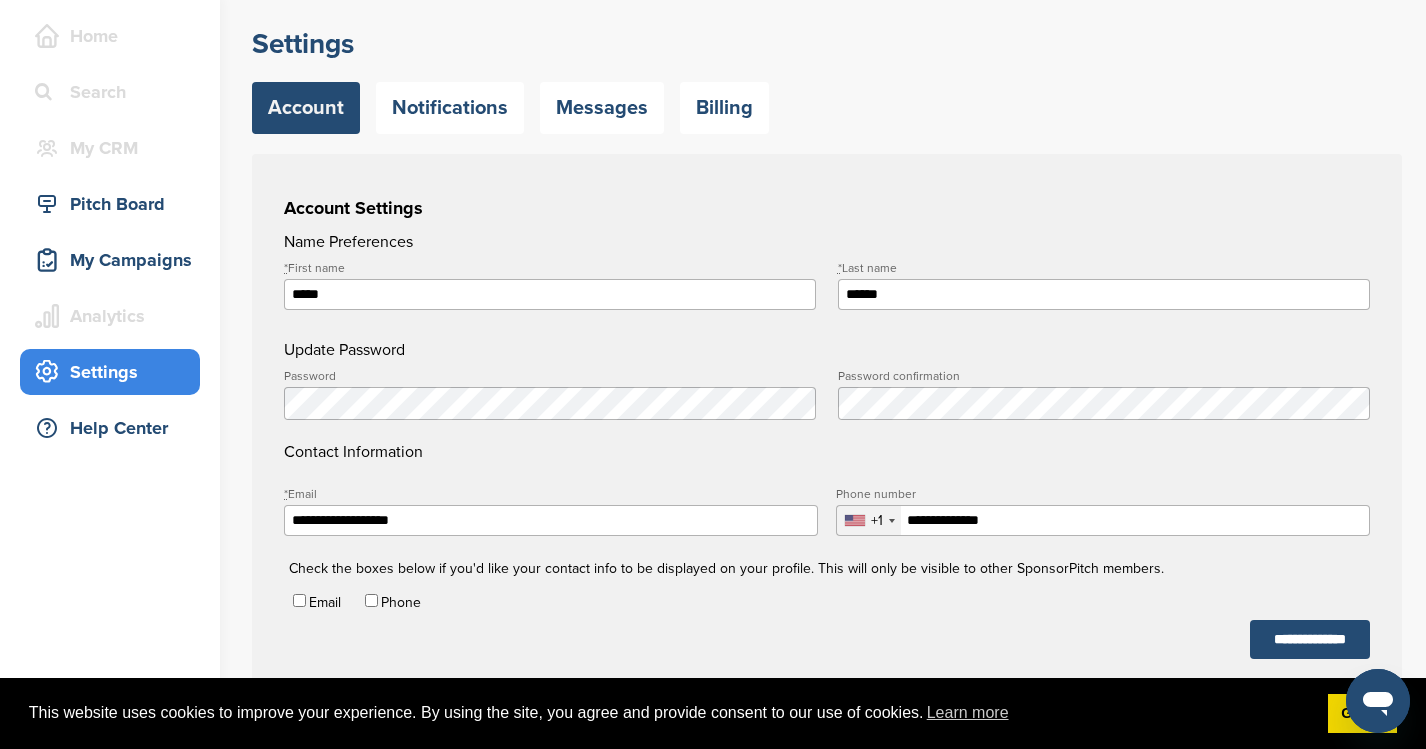 click on "**********" at bounding box center (551, 520) 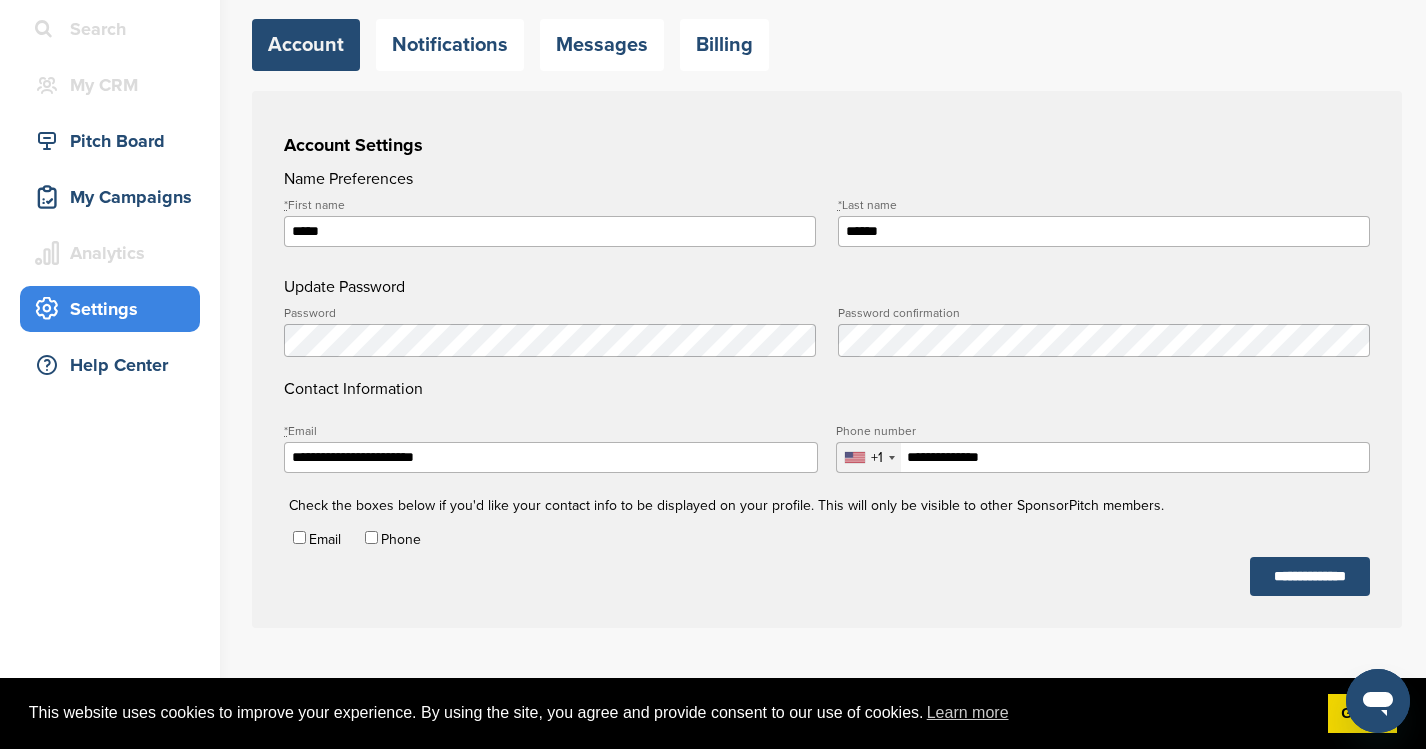 scroll, scrollTop: 149, scrollLeft: 0, axis: vertical 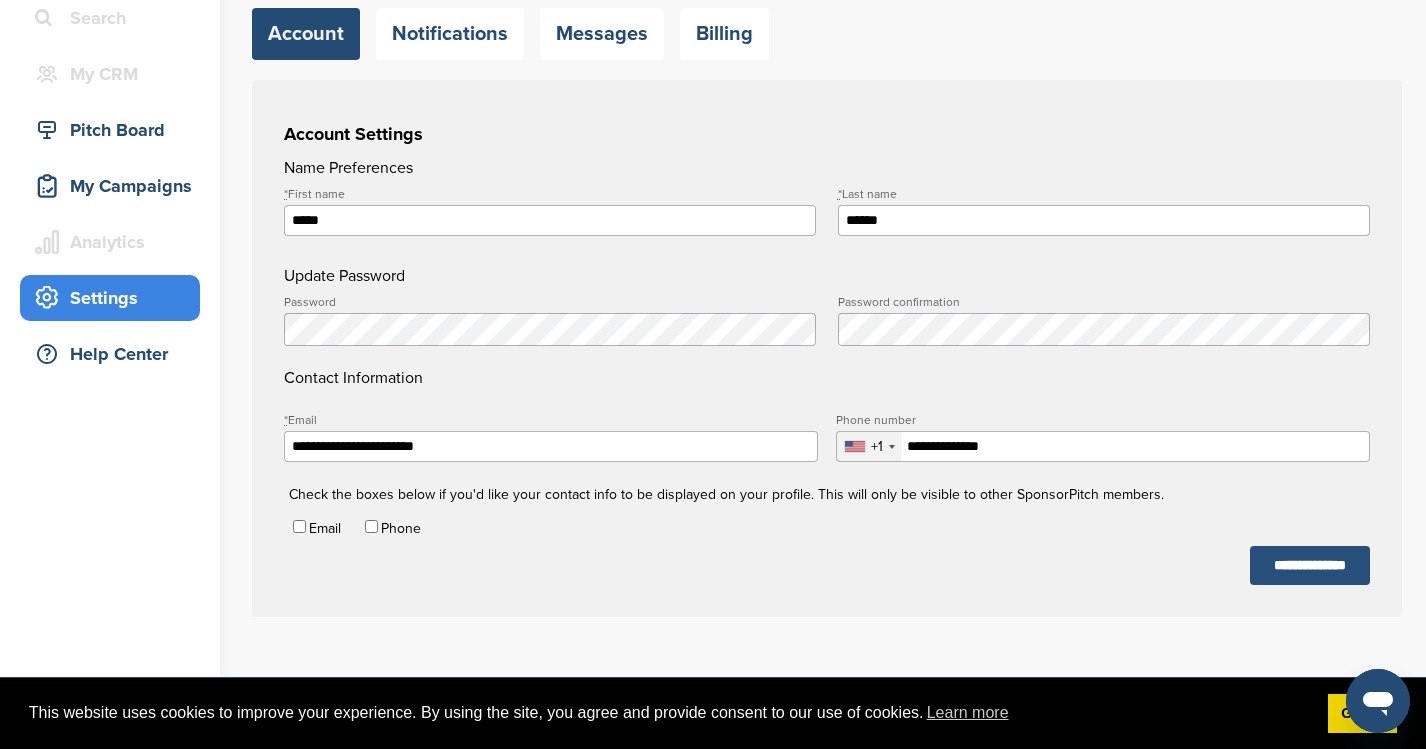 type on "**********" 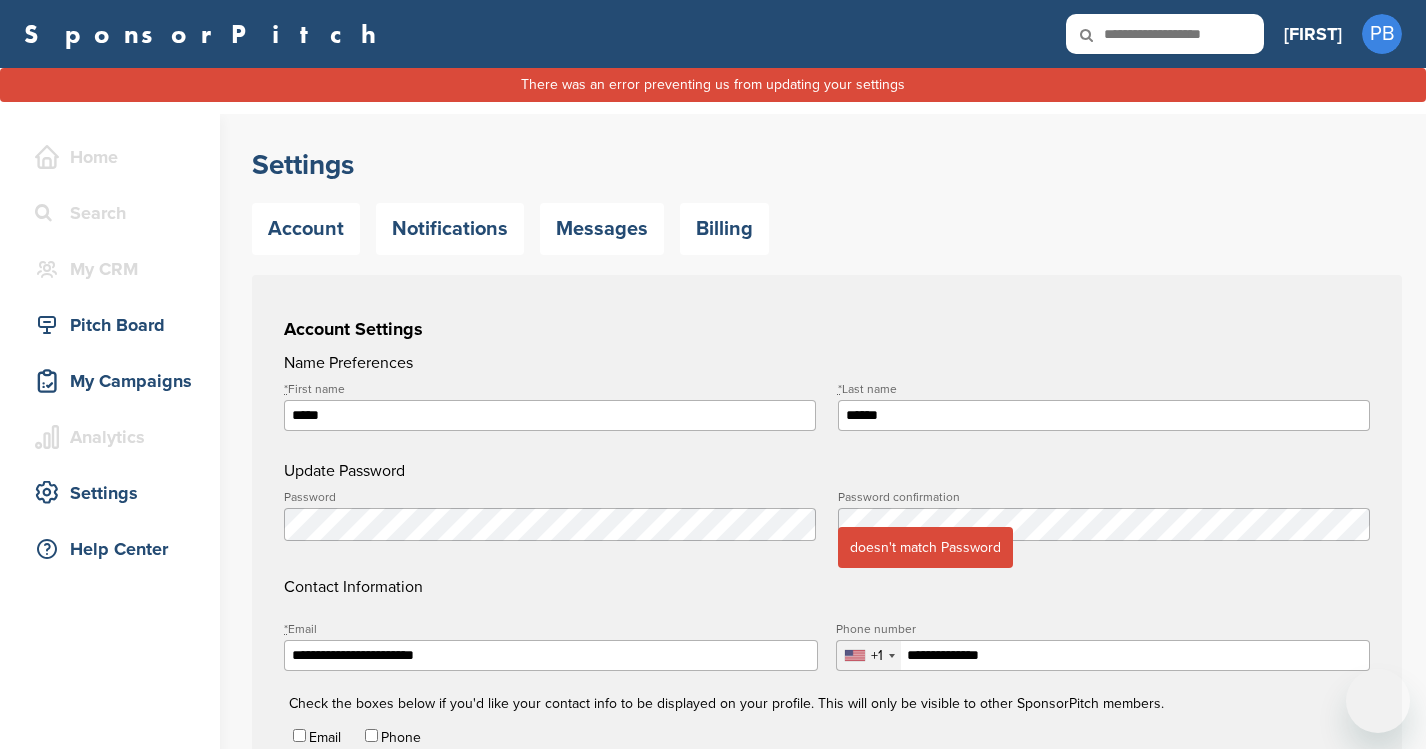 scroll, scrollTop: 0, scrollLeft: 0, axis: both 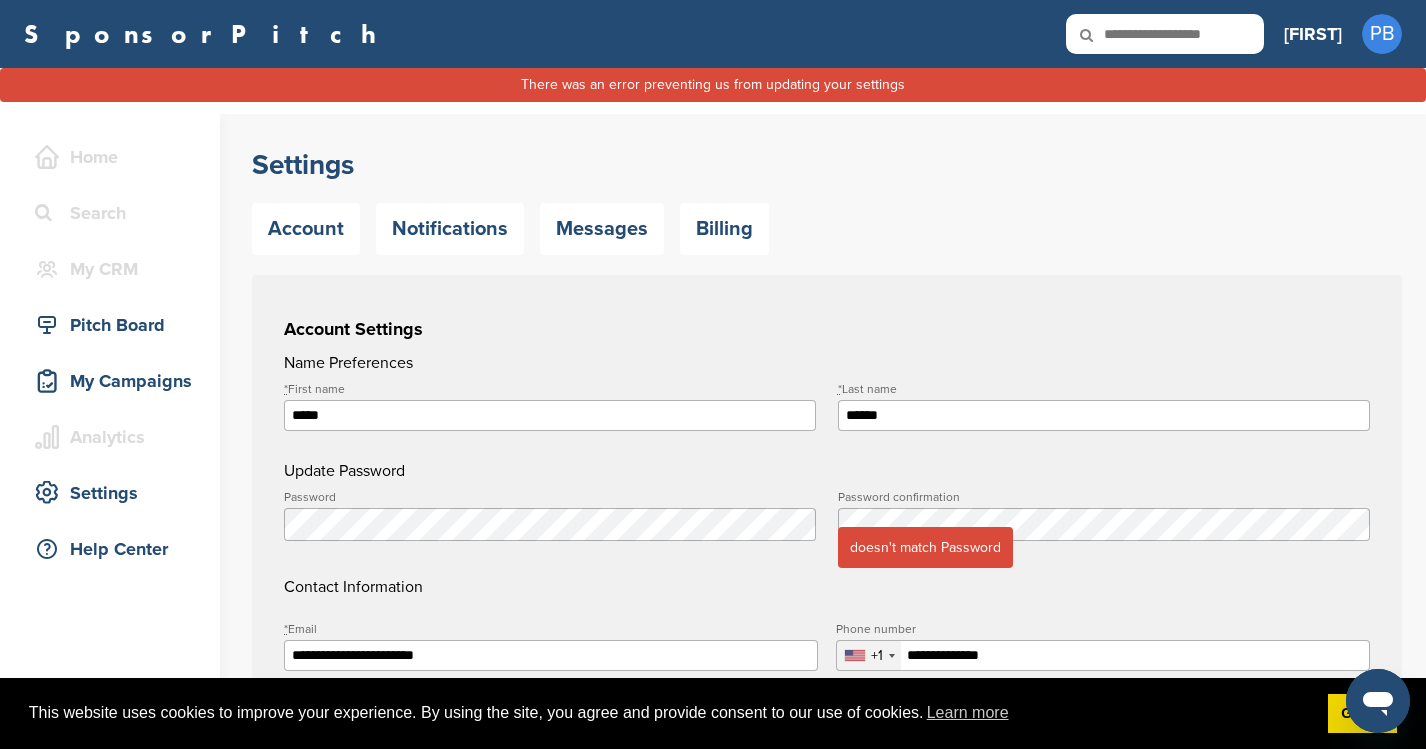 click on "**********" at bounding box center [839, 500] 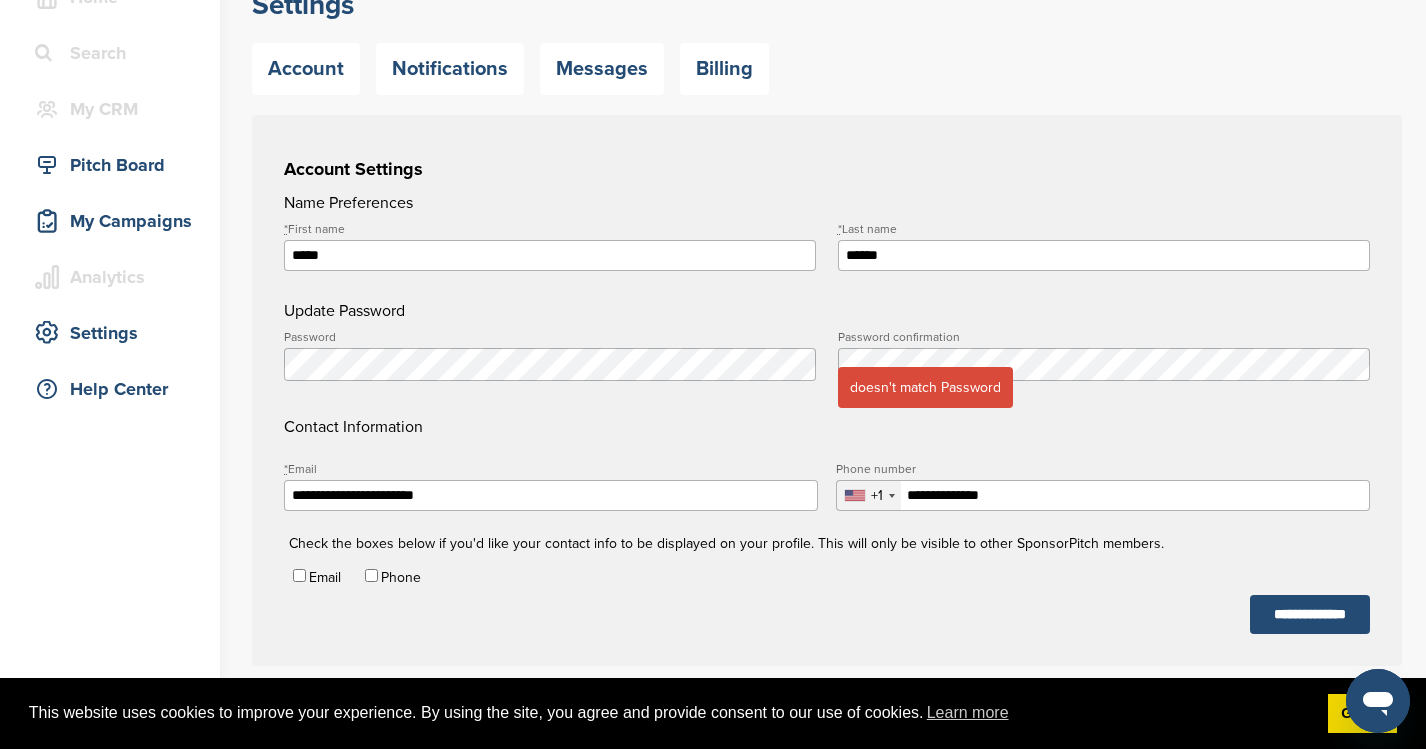 scroll, scrollTop: 164, scrollLeft: 0, axis: vertical 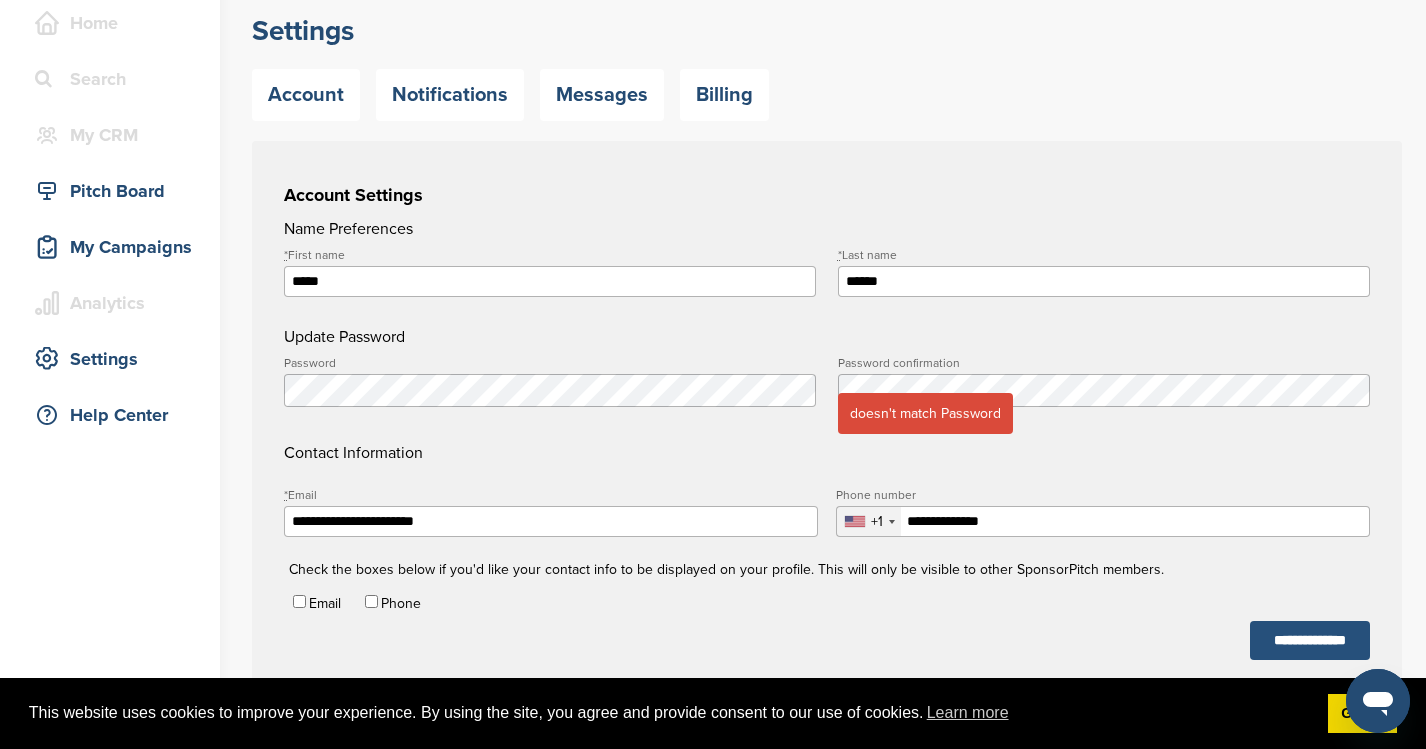 click on "**********" at bounding box center [1310, 640] 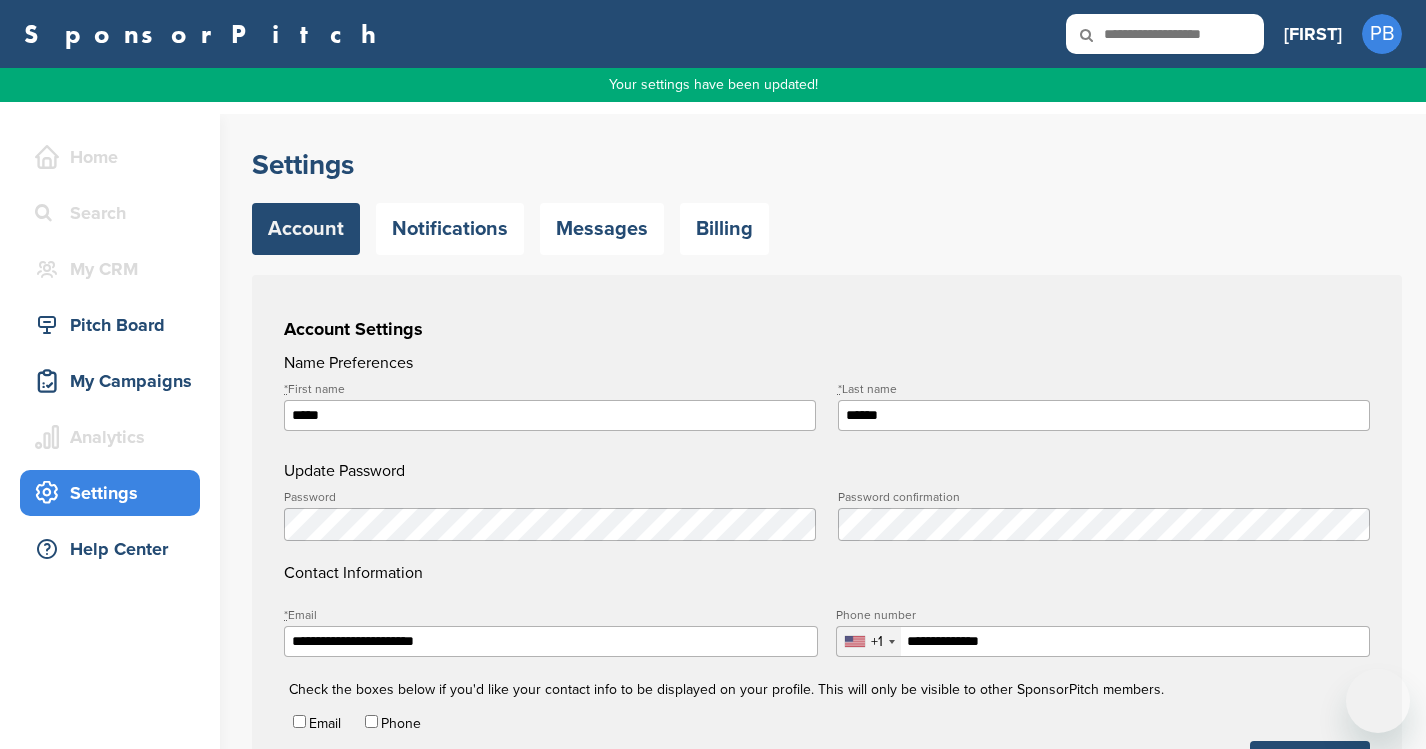 scroll, scrollTop: 0, scrollLeft: 0, axis: both 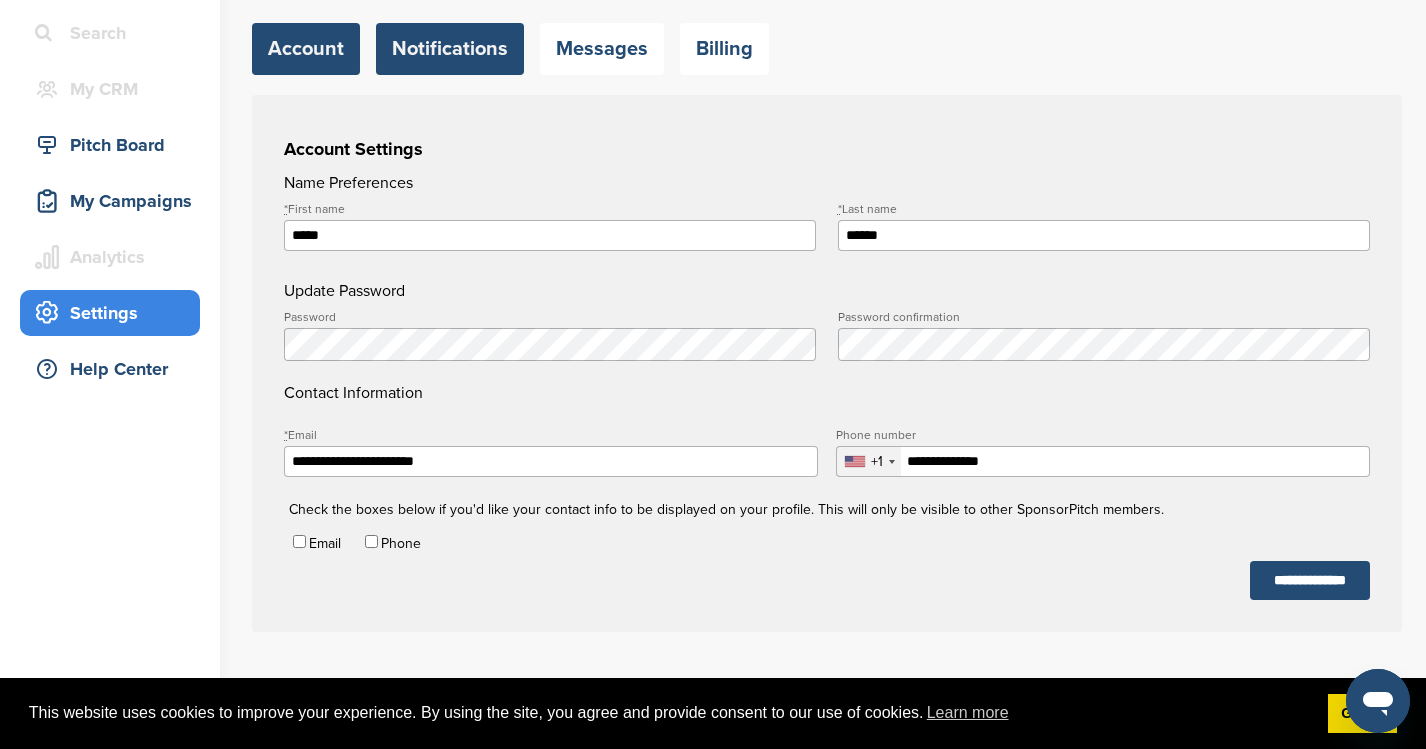 click on "Notifications" at bounding box center (450, 49) 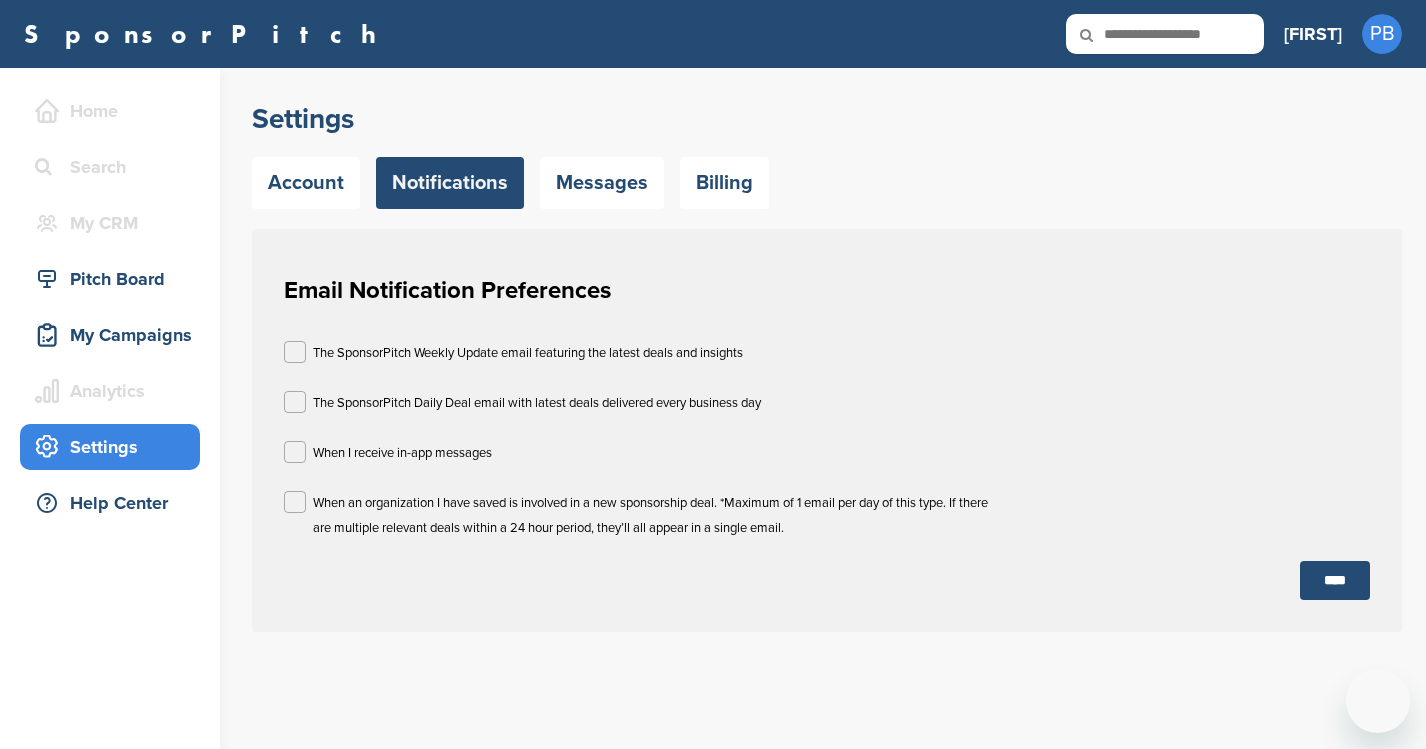 scroll, scrollTop: 0, scrollLeft: 0, axis: both 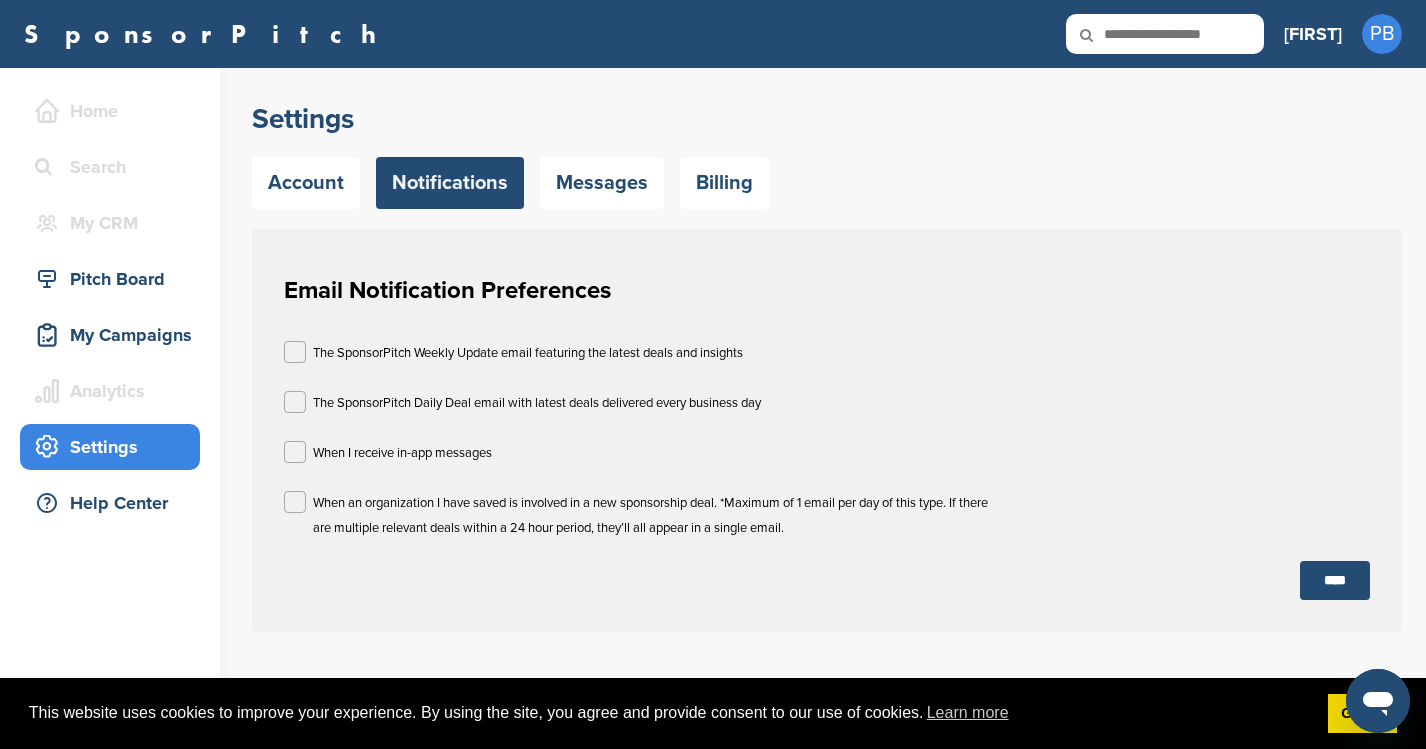 click on "Settings" at bounding box center [115, 447] 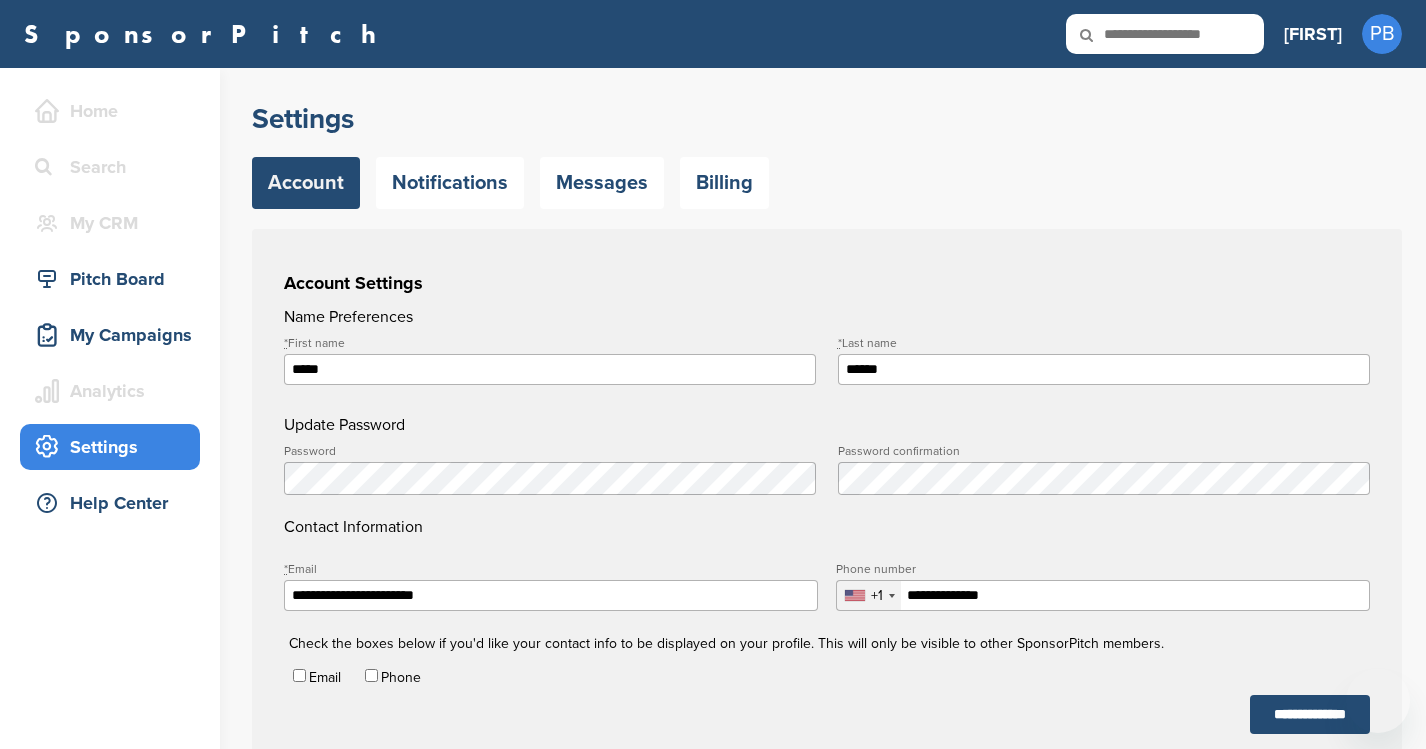 scroll, scrollTop: 0, scrollLeft: 0, axis: both 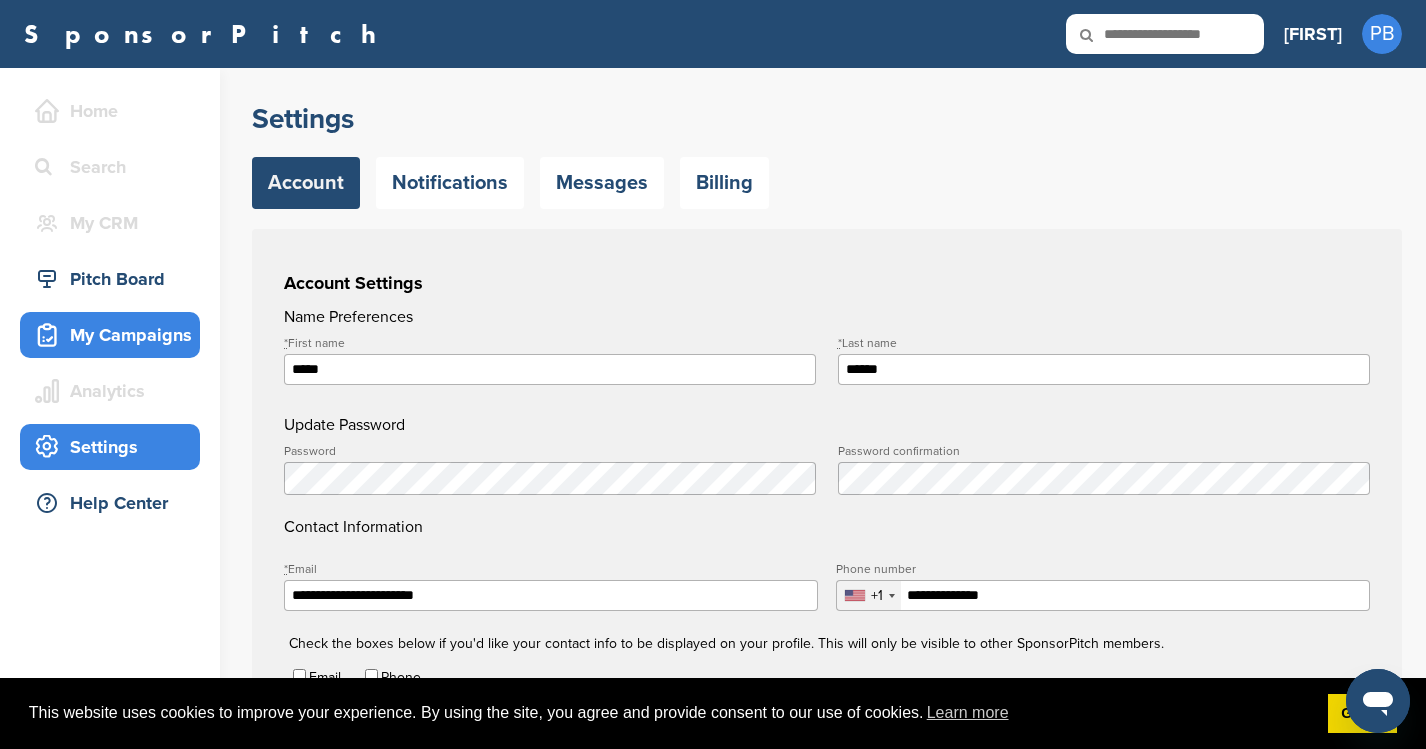 click on "My Campaigns" at bounding box center [115, 335] 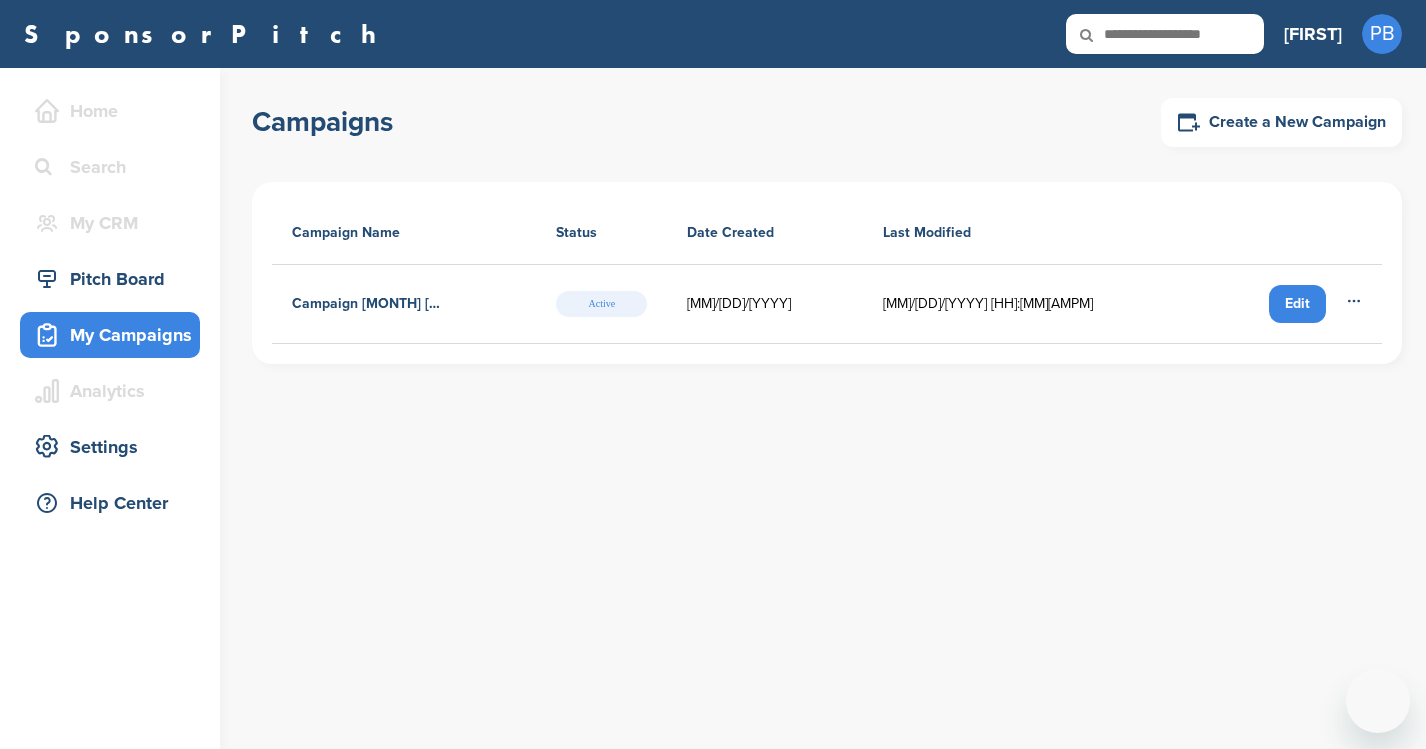scroll, scrollTop: 0, scrollLeft: 0, axis: both 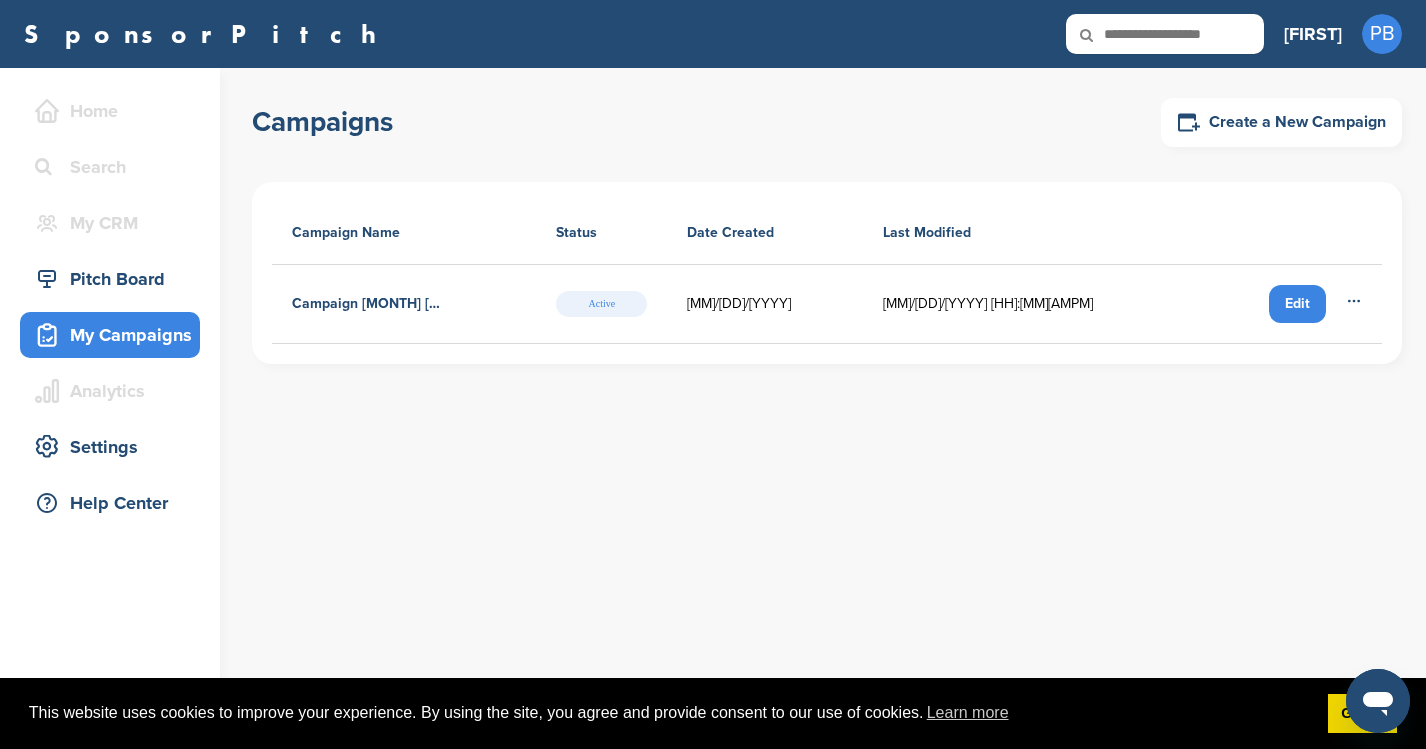 click on "Edit" at bounding box center [1297, 304] 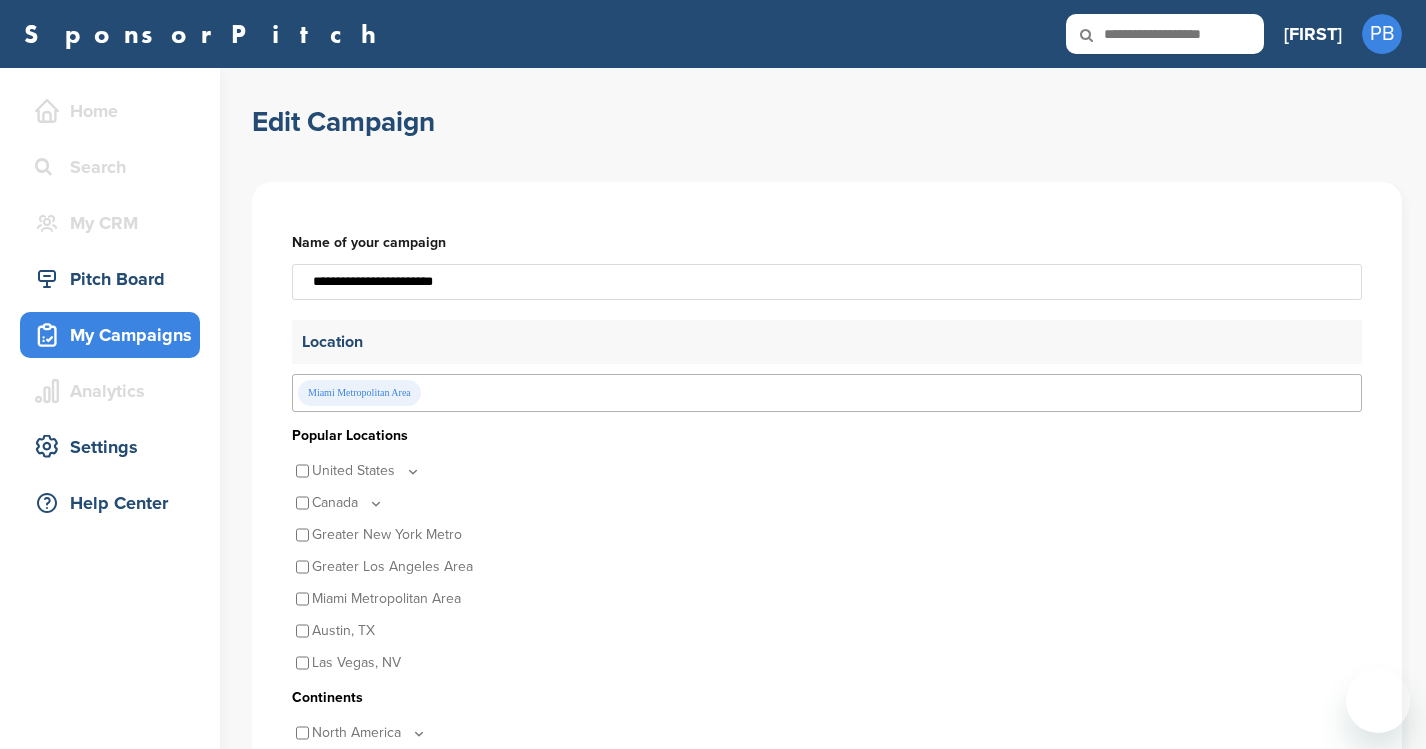 scroll, scrollTop: 0, scrollLeft: 0, axis: both 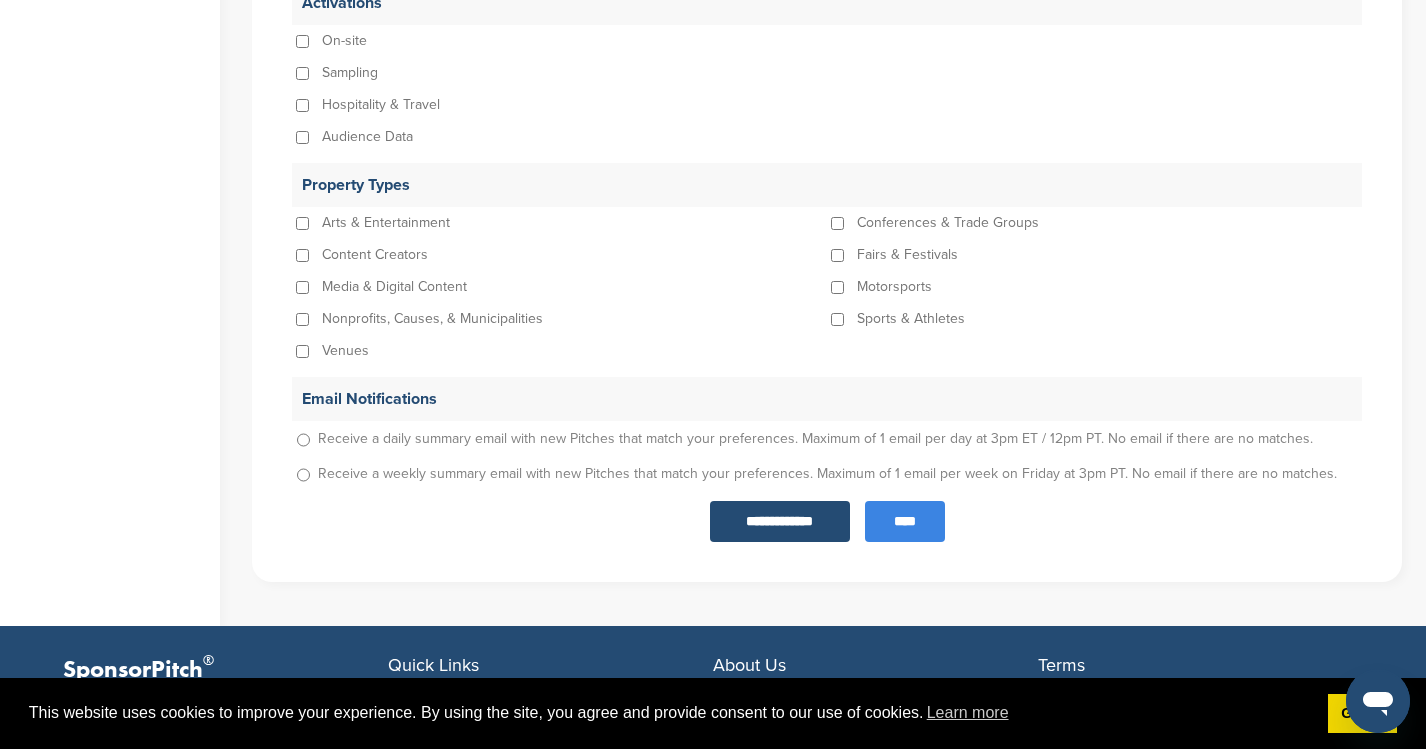 click on "****" at bounding box center (905, 521) 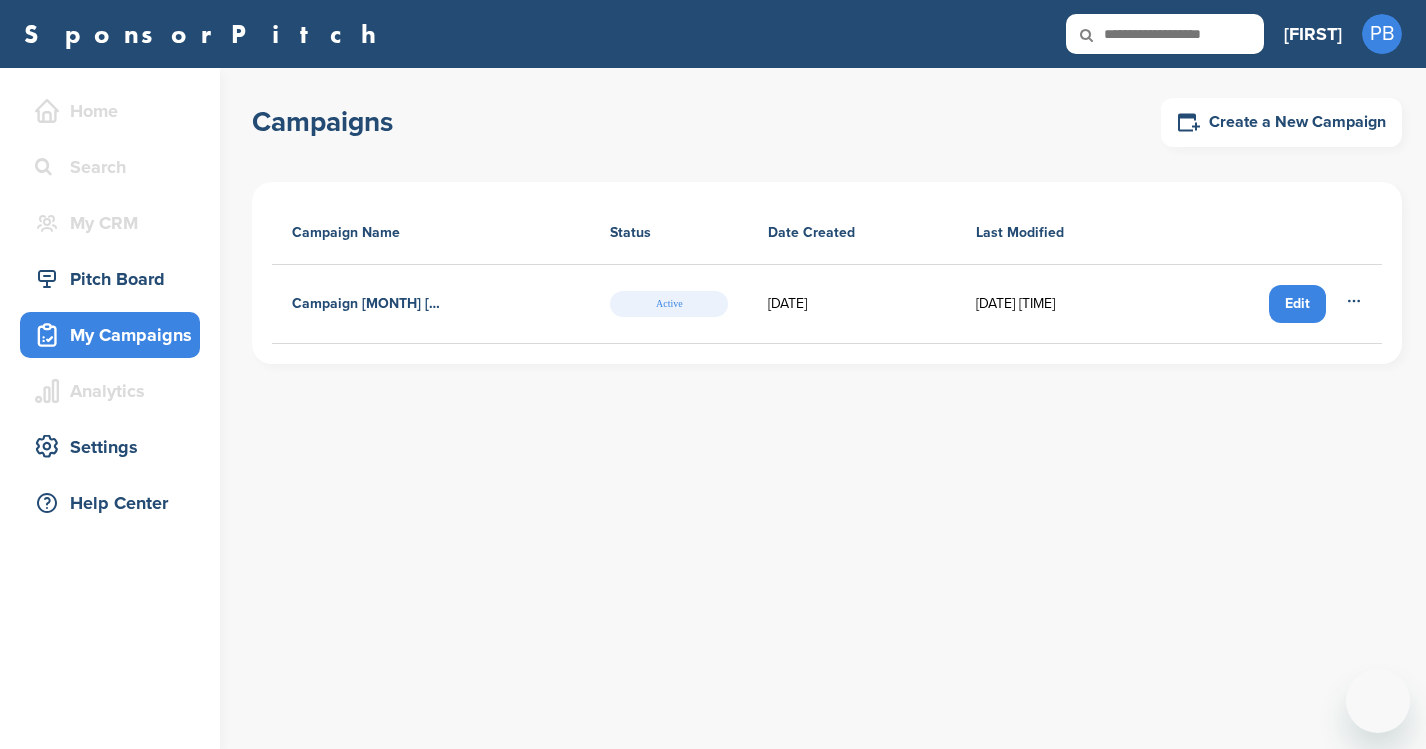 scroll, scrollTop: 0, scrollLeft: 0, axis: both 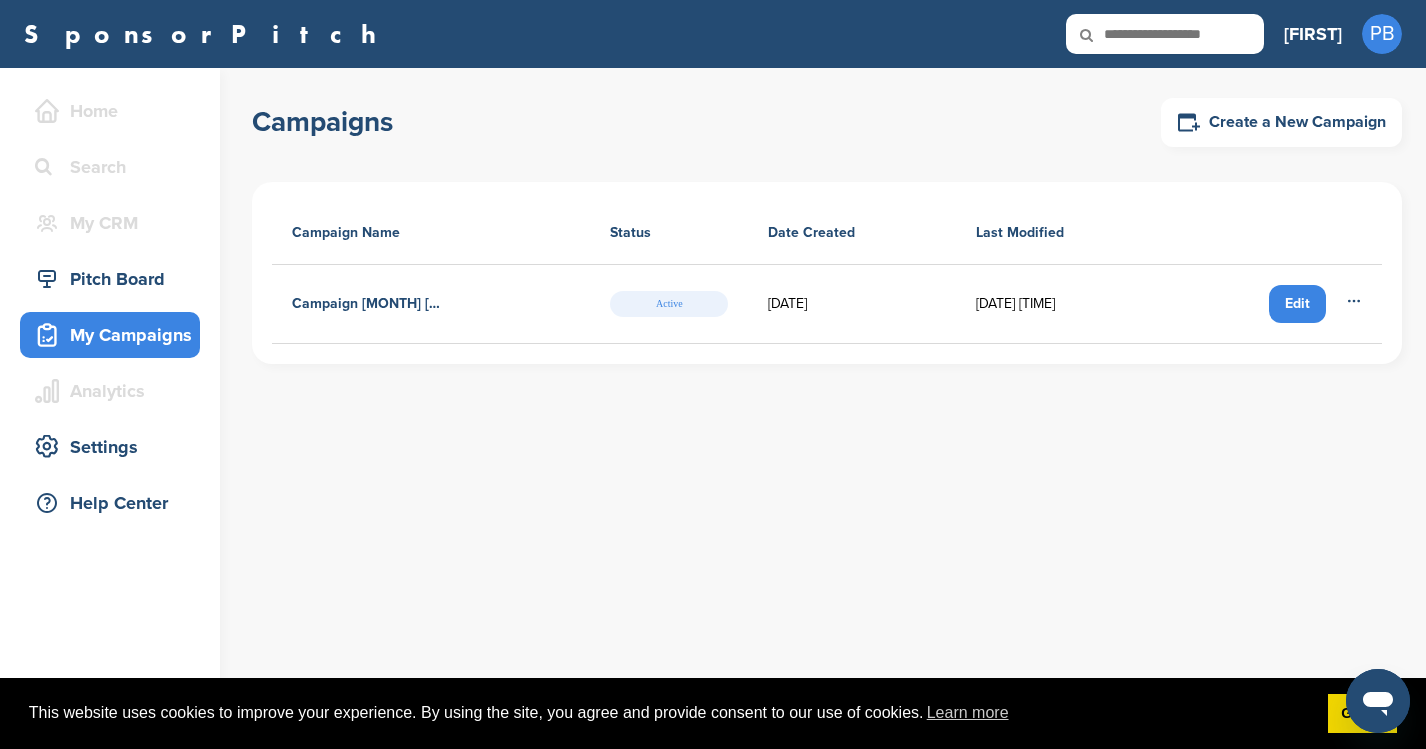 click 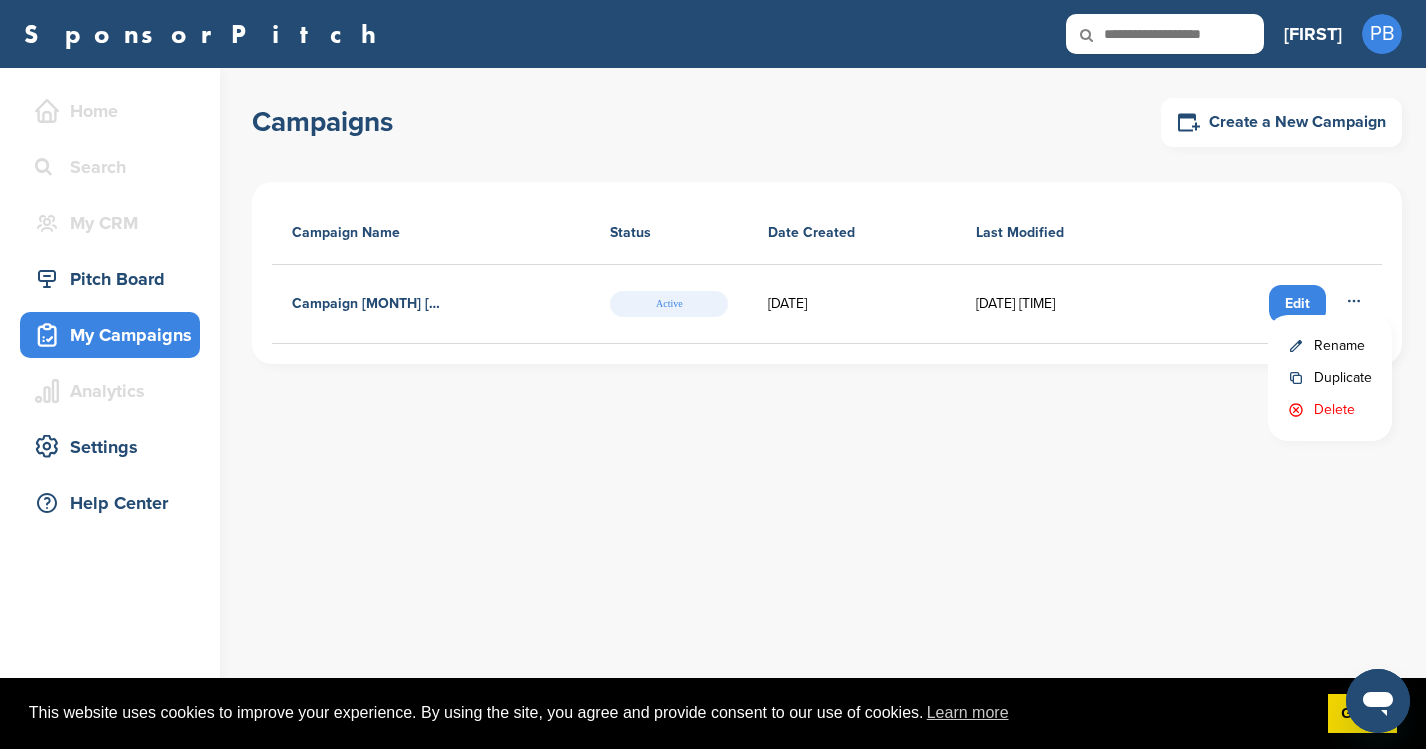 click on "Edit" at bounding box center (1297, 304) 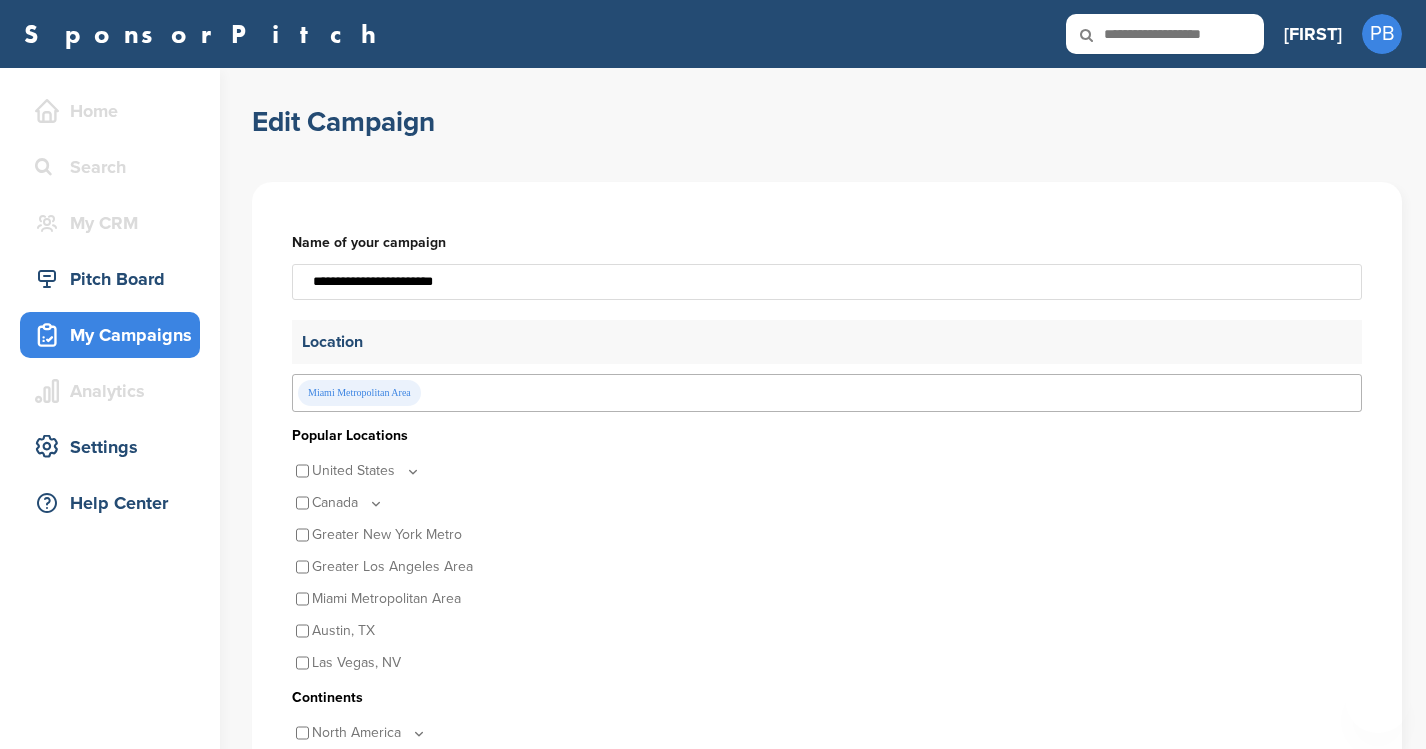 scroll, scrollTop: 0, scrollLeft: 0, axis: both 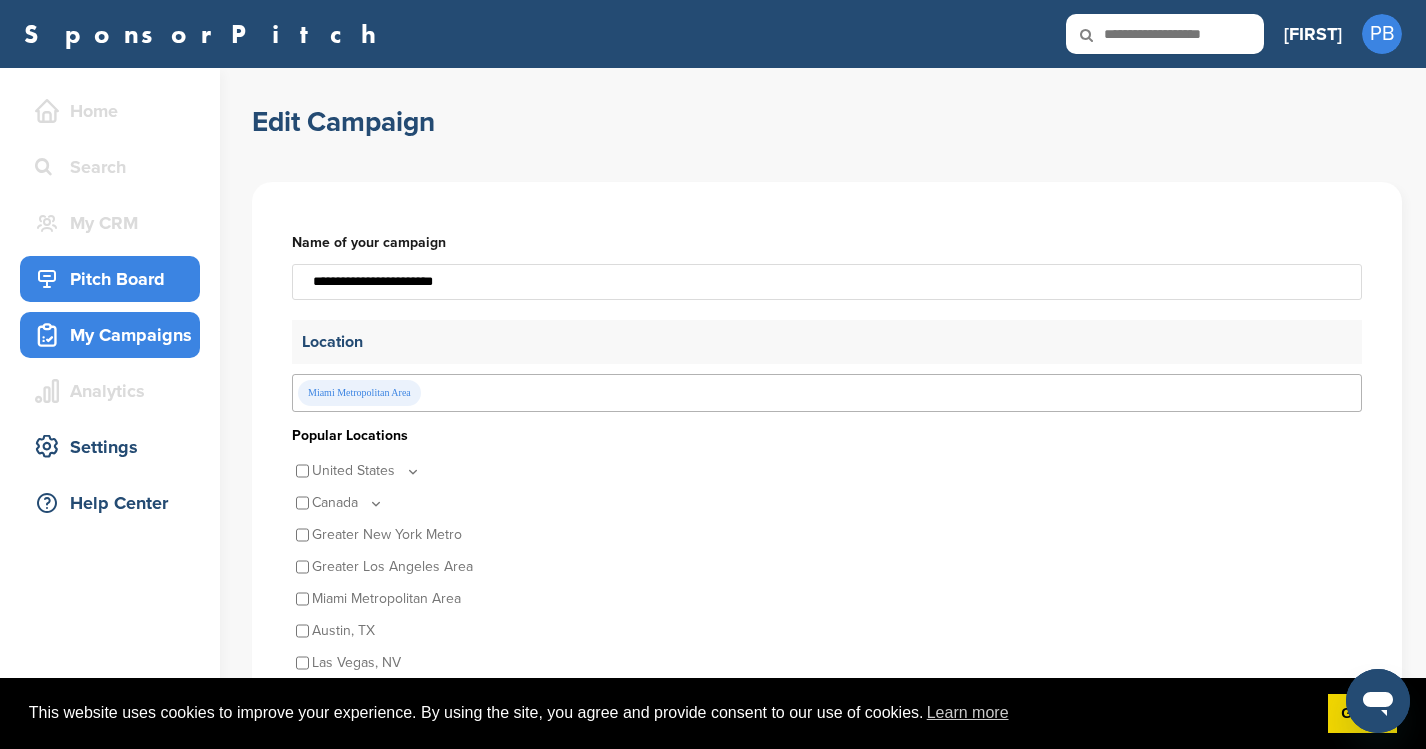 click on "Pitch Board" at bounding box center (115, 279) 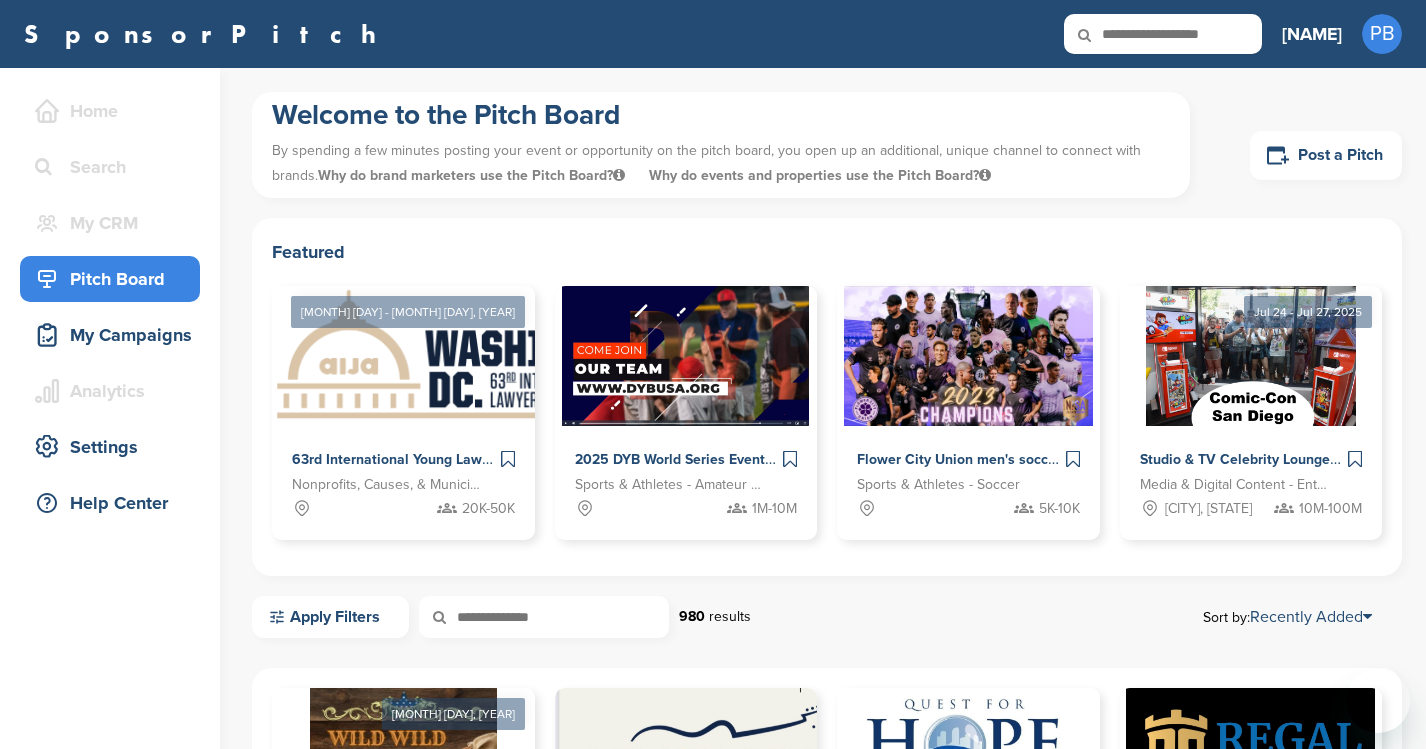 scroll, scrollTop: 0, scrollLeft: 0, axis: both 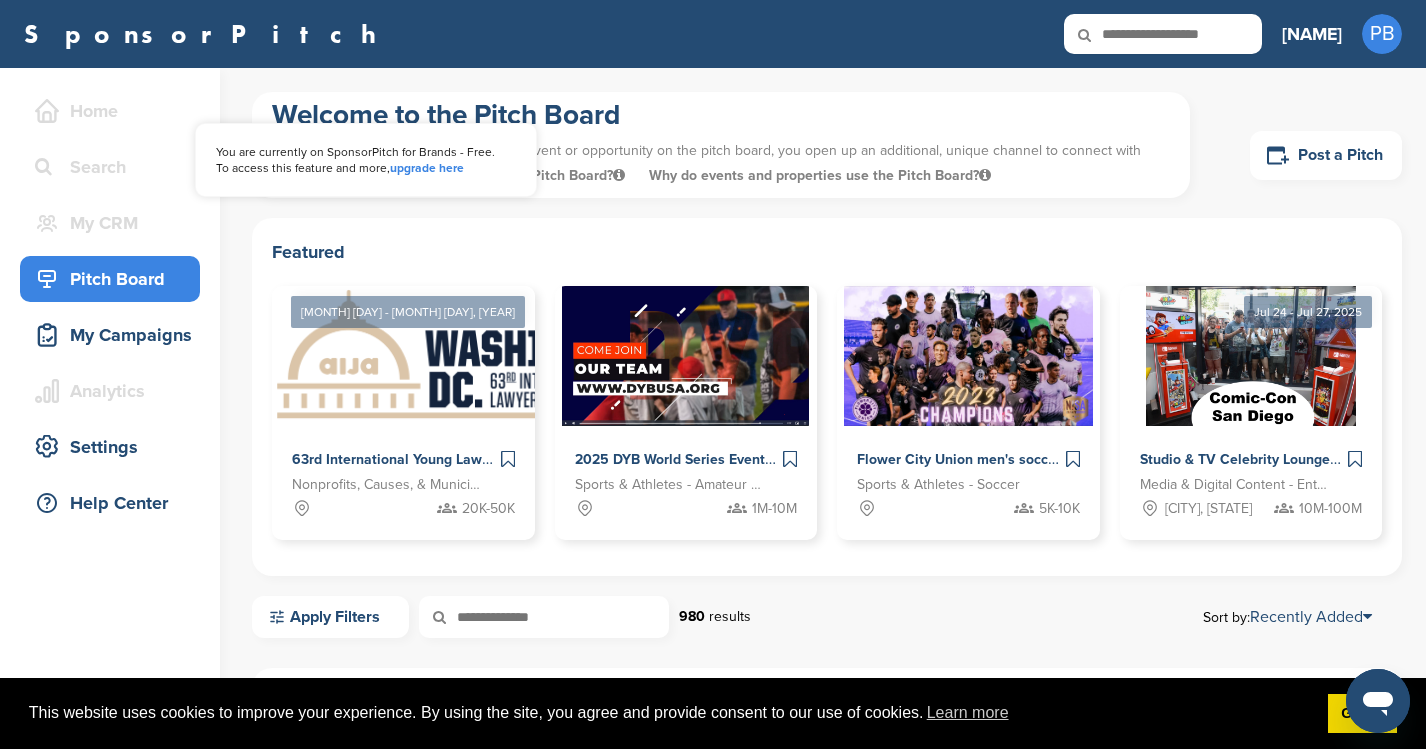 click on "Home" at bounding box center (115, 111) 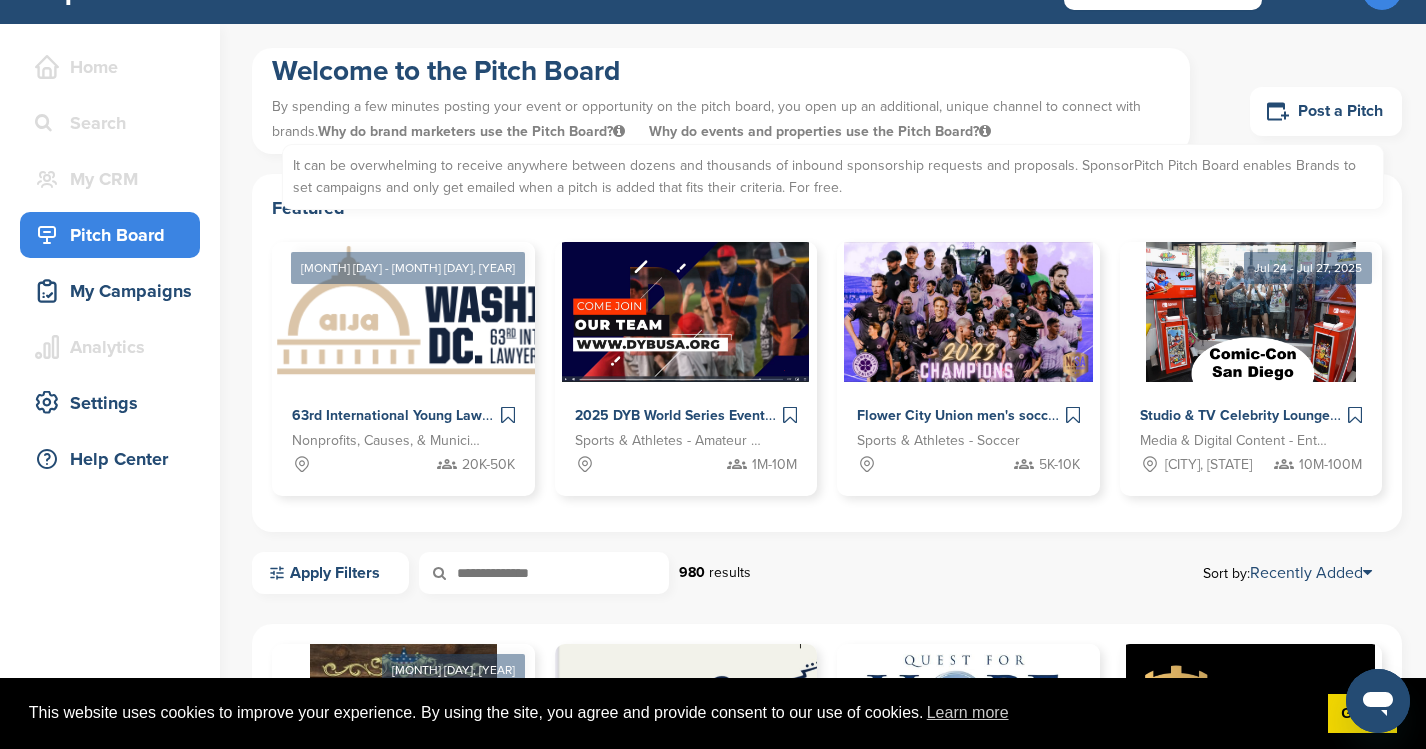 scroll, scrollTop: 579, scrollLeft: 0, axis: vertical 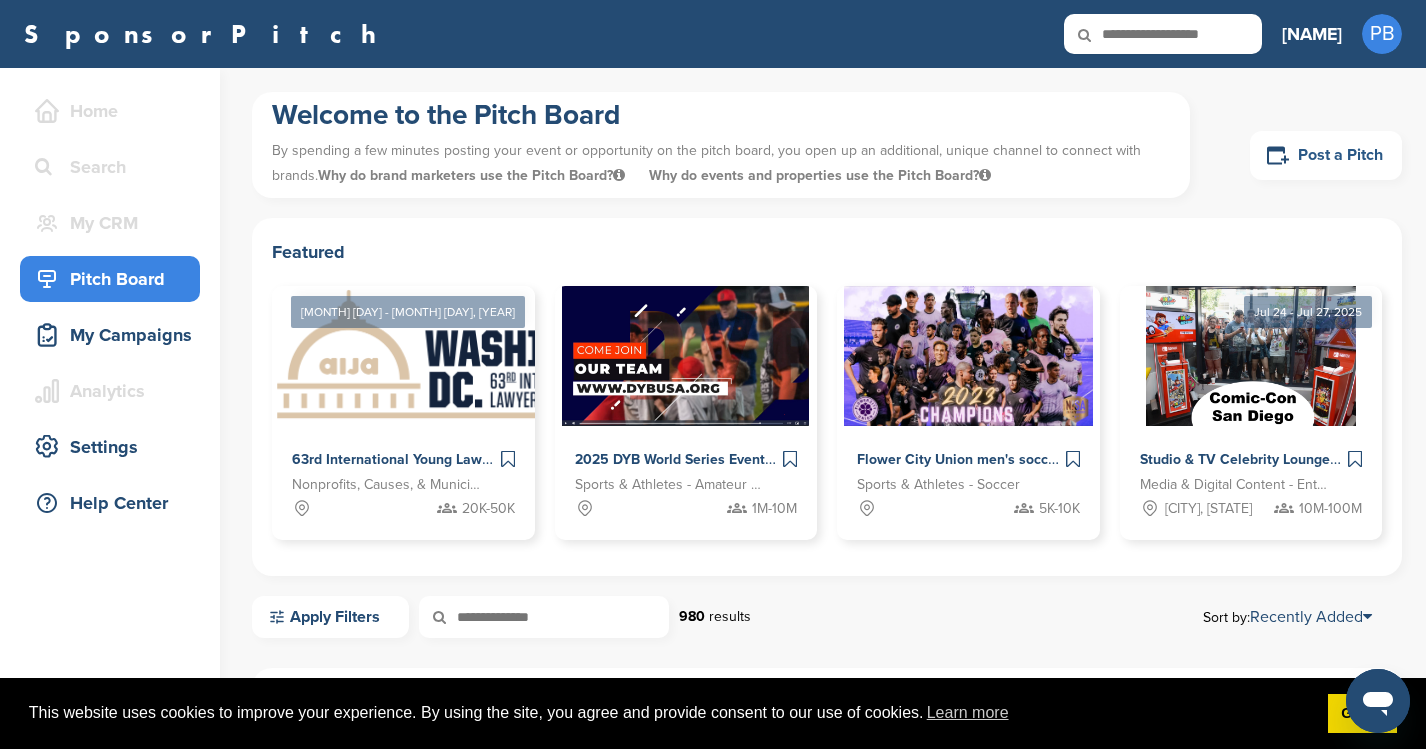 click on "Post a Pitch" at bounding box center (1326, 155) 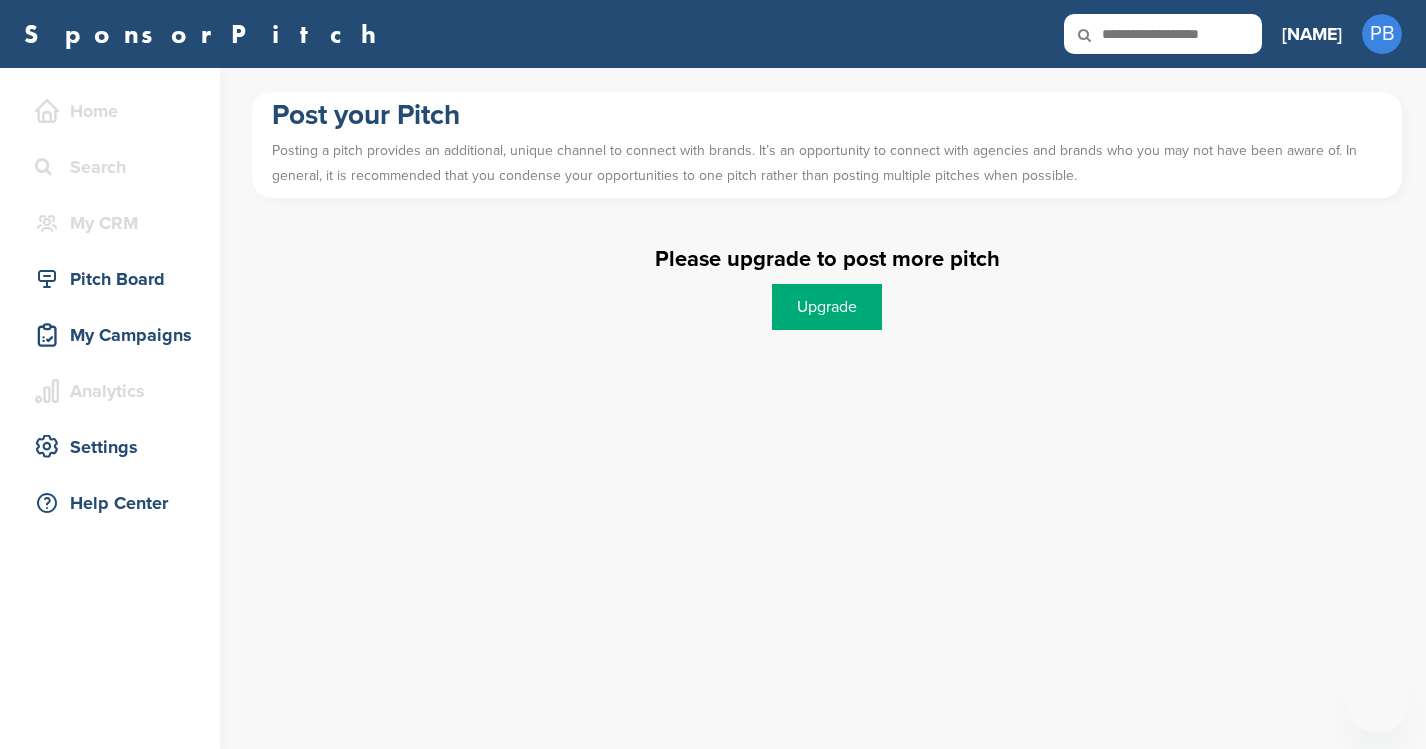 scroll, scrollTop: 0, scrollLeft: 0, axis: both 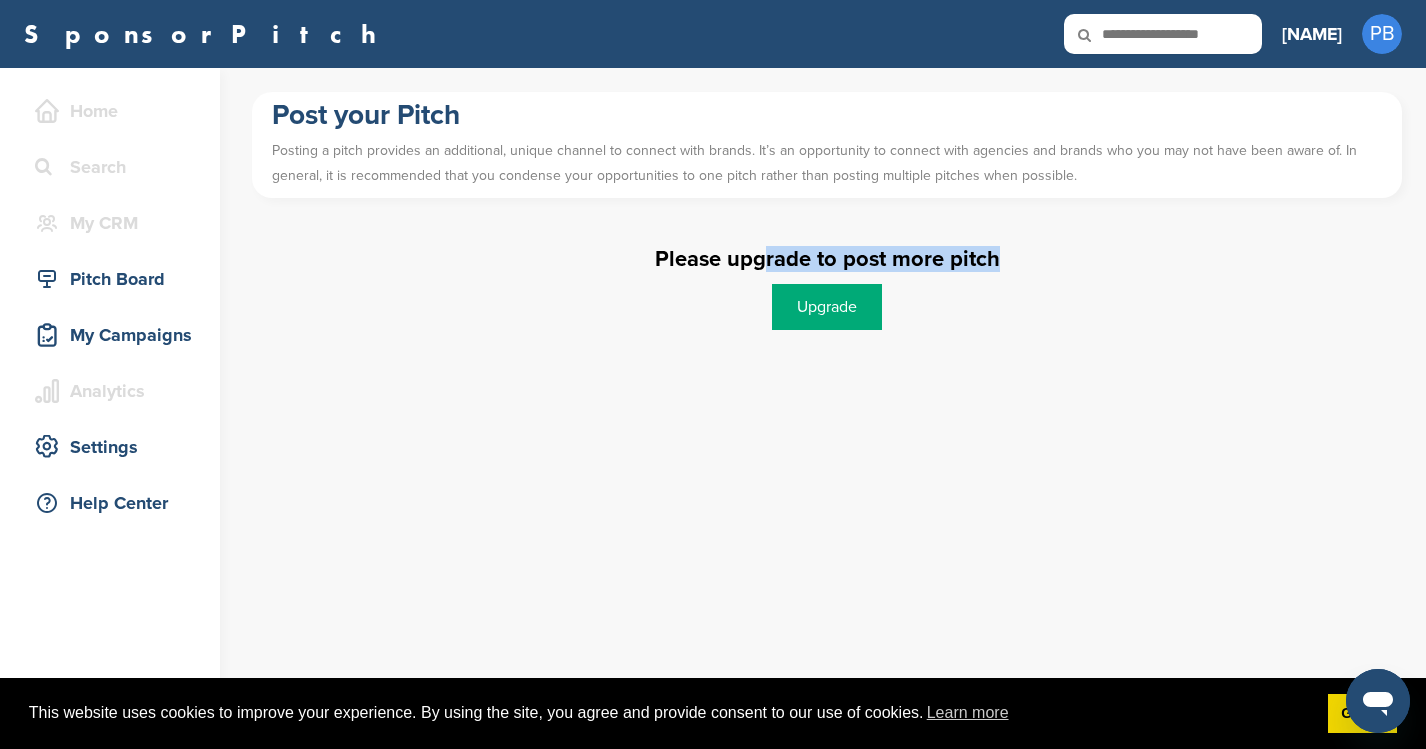 drag, startPoint x: 785, startPoint y: 251, endPoint x: 1047, endPoint y: 265, distance: 262.37378 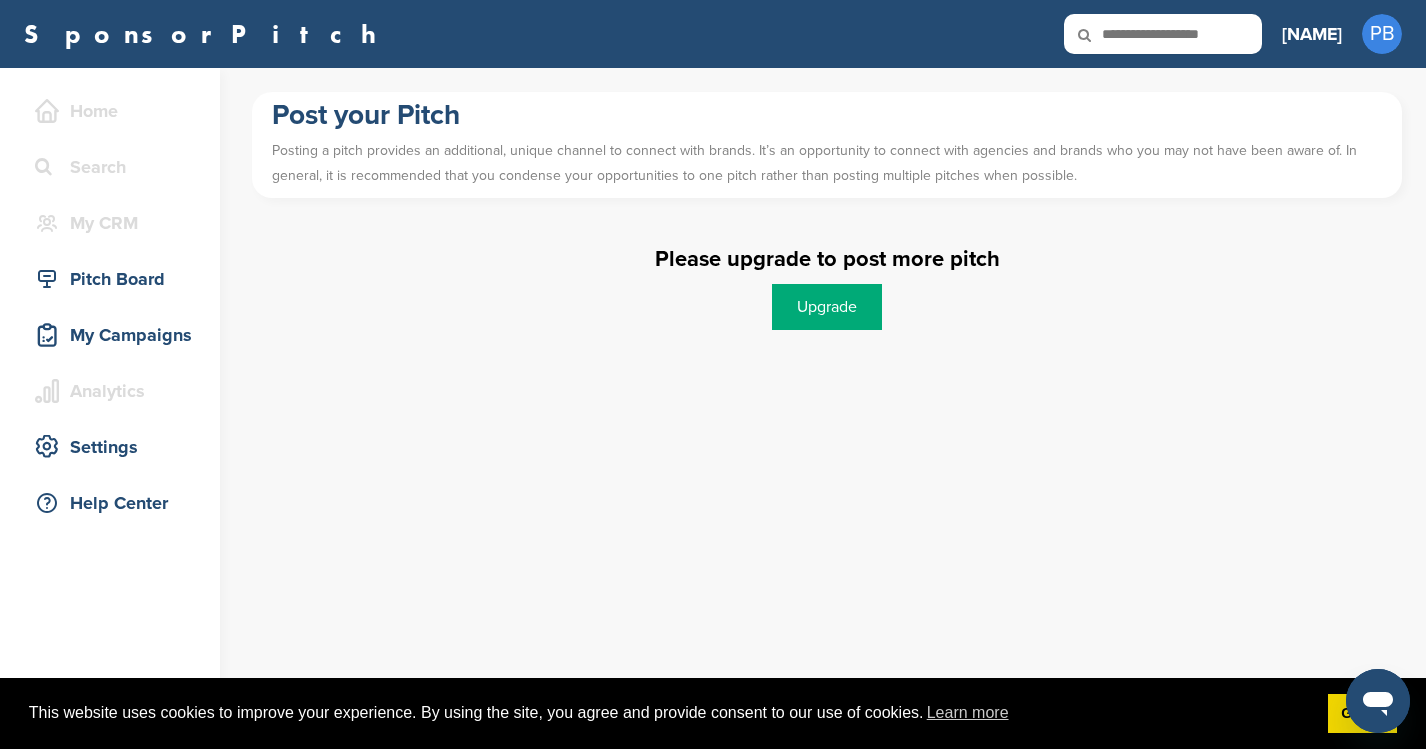 click on "Please upgrade to post more pitch
Upgrade" at bounding box center [827, 289] 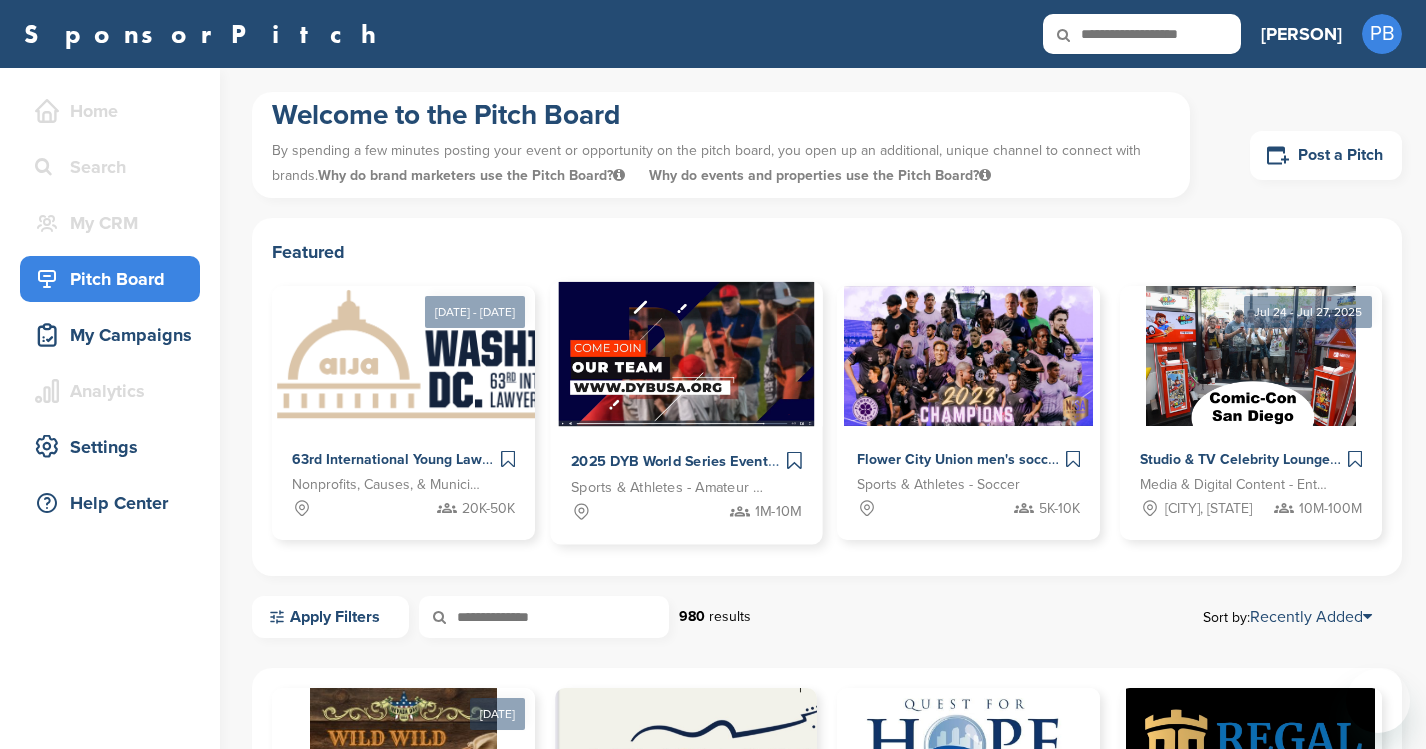 scroll, scrollTop: 0, scrollLeft: 0, axis: both 